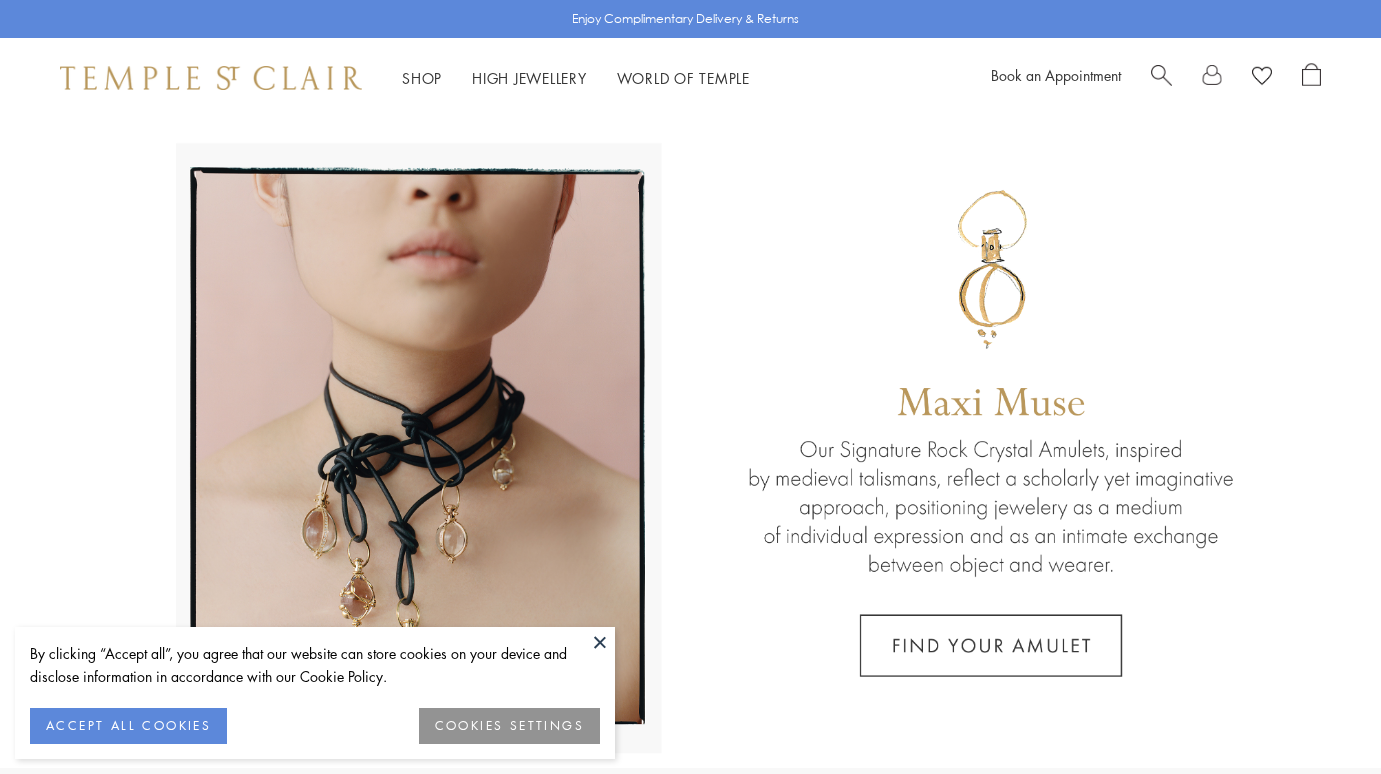 scroll, scrollTop: 0, scrollLeft: 0, axis: both 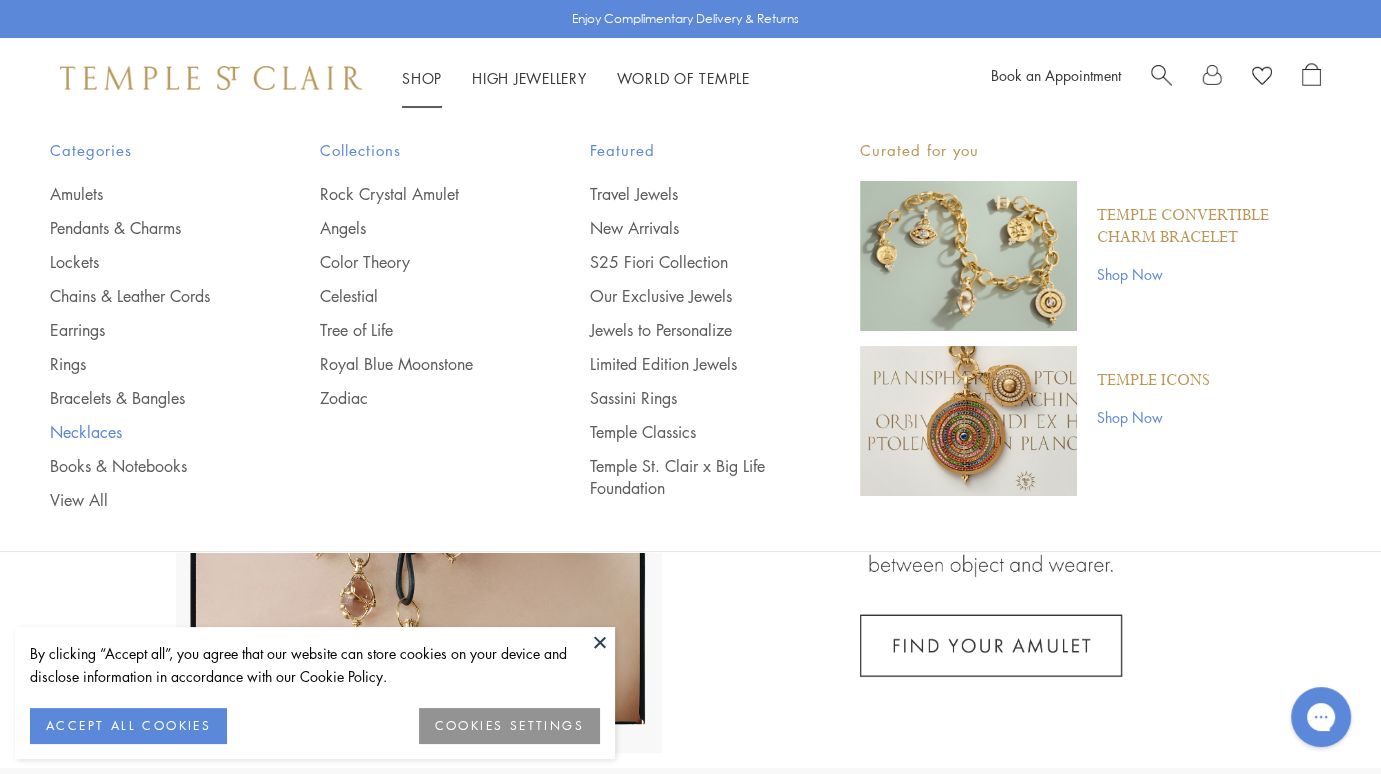 click on "Necklaces" at bounding box center (145, 432) 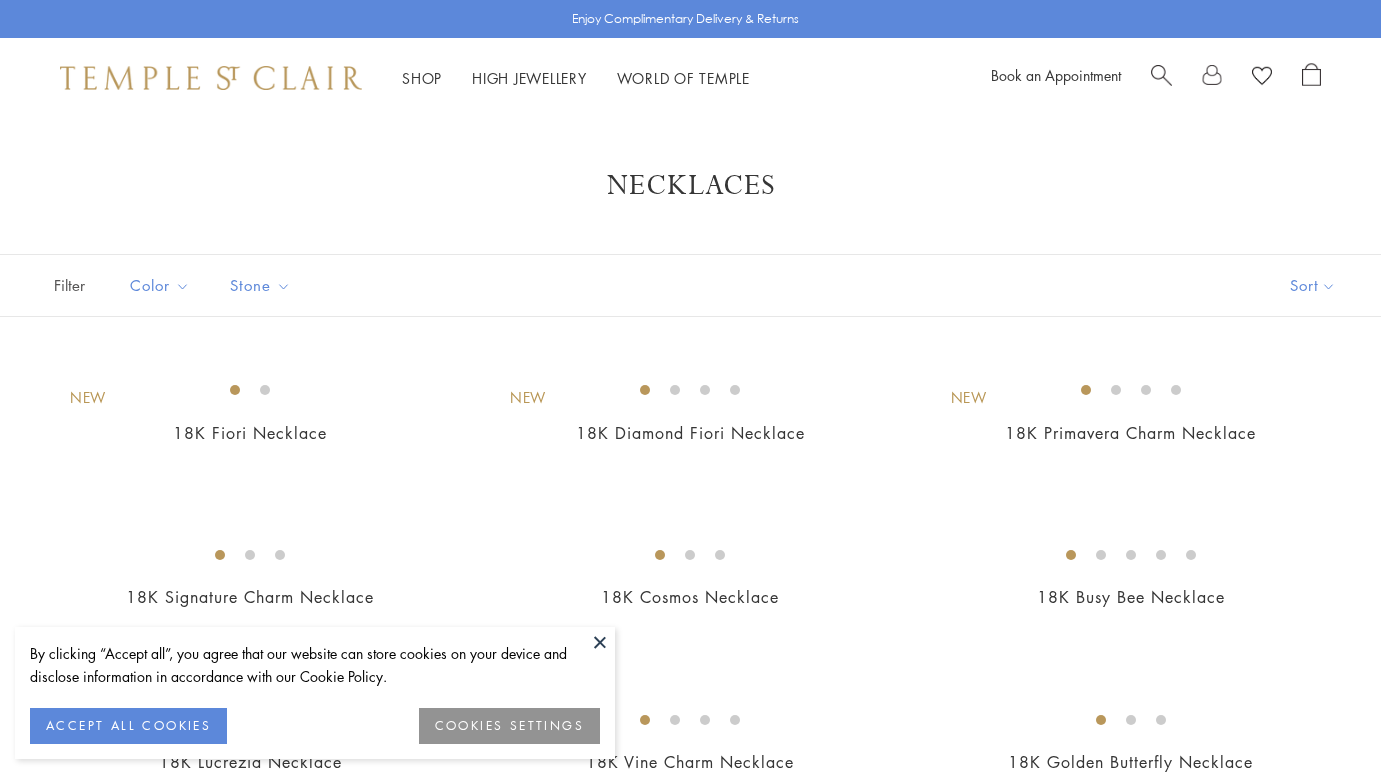scroll, scrollTop: 0, scrollLeft: 0, axis: both 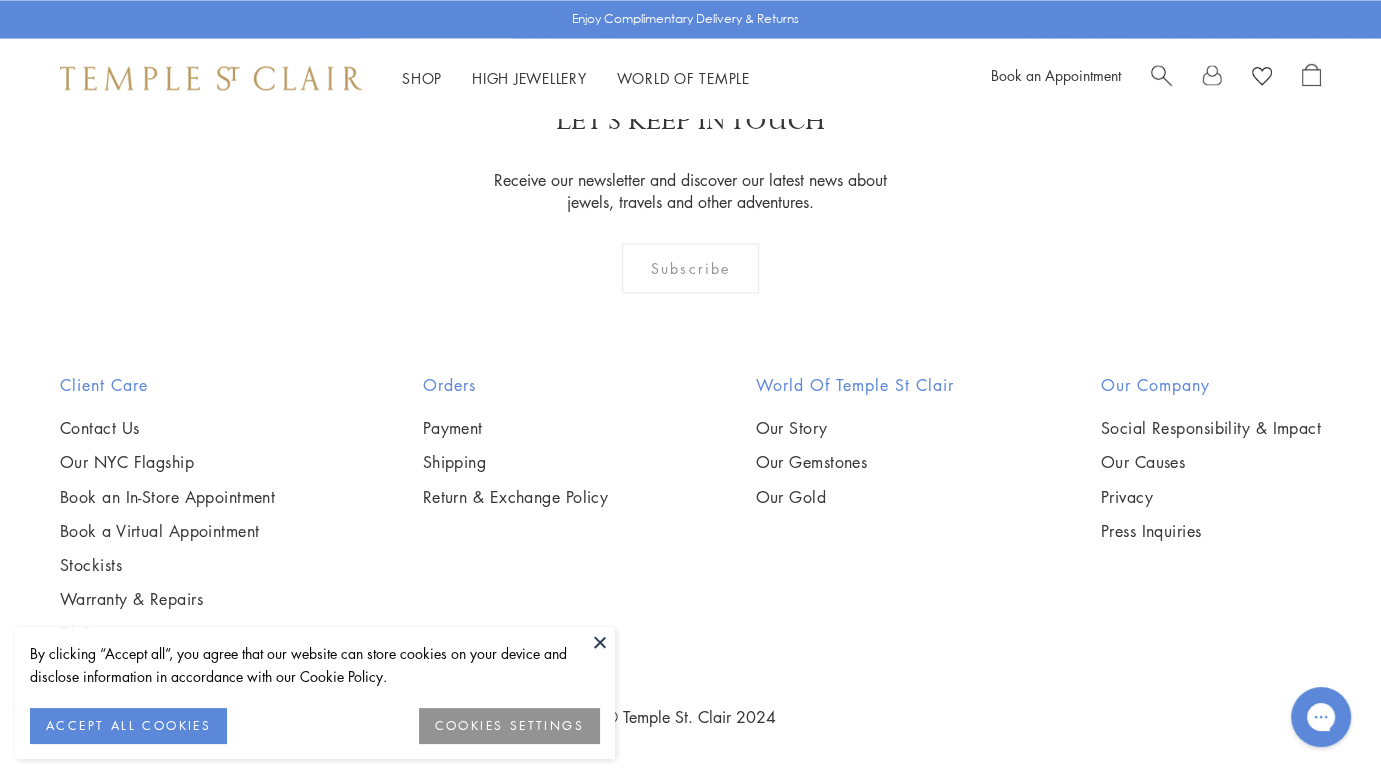 click at bounding box center (0, 0) 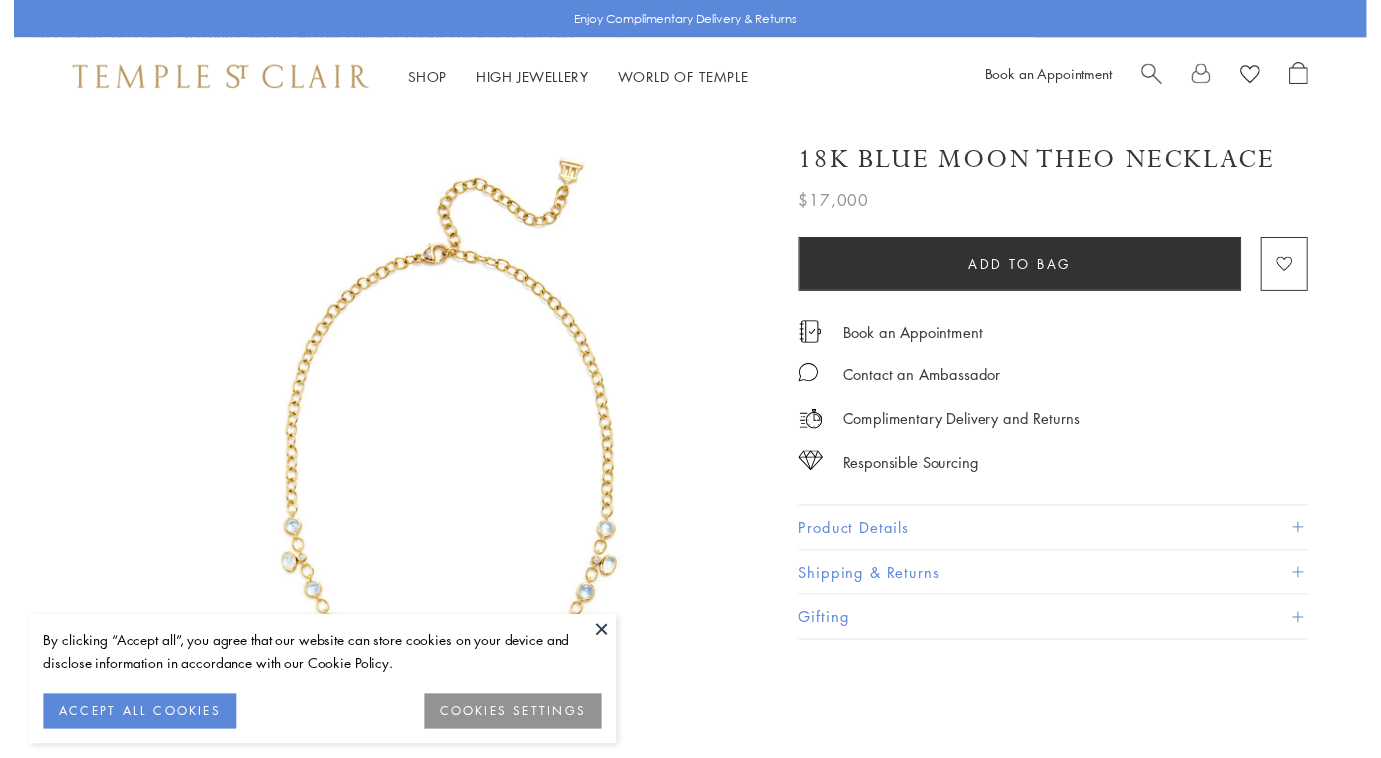 scroll, scrollTop: 0, scrollLeft: 0, axis: both 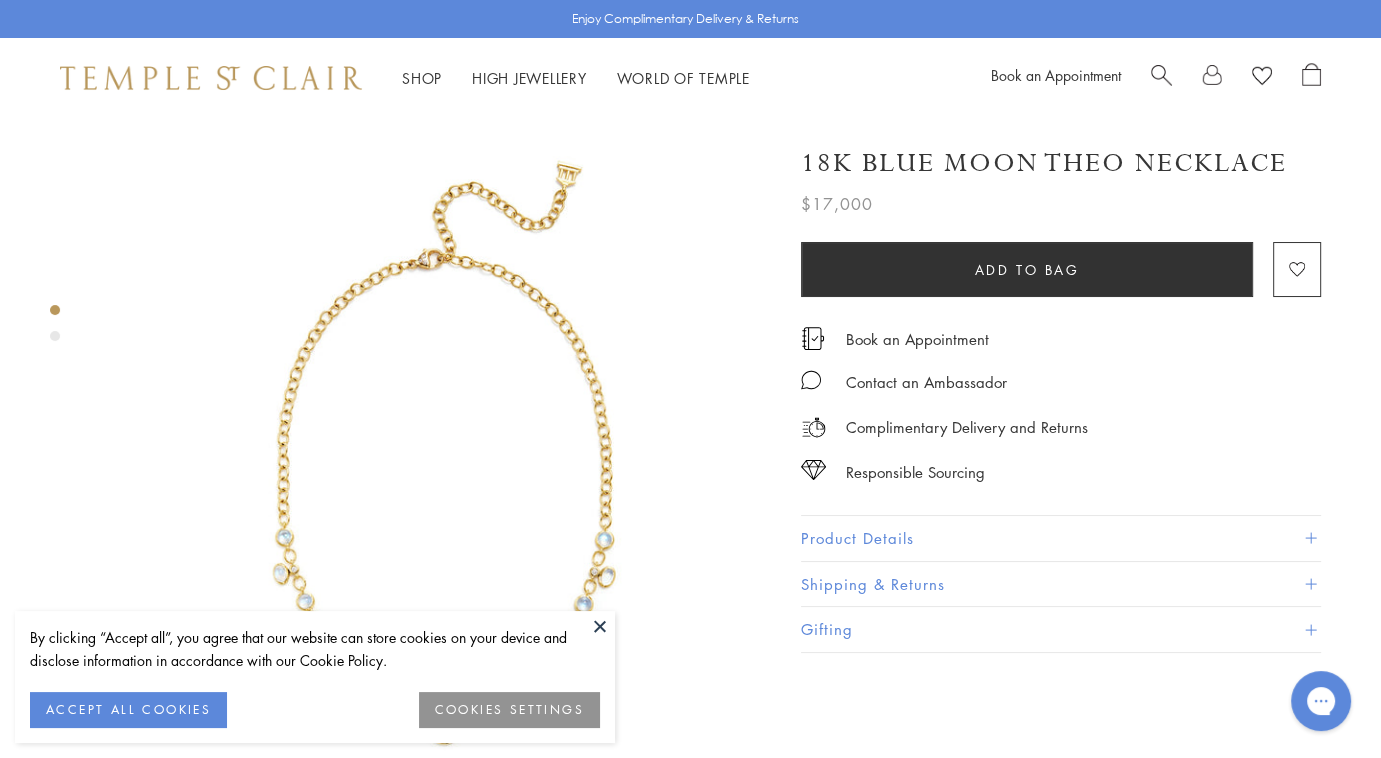 click on "Product Details" at bounding box center [1061, 538] 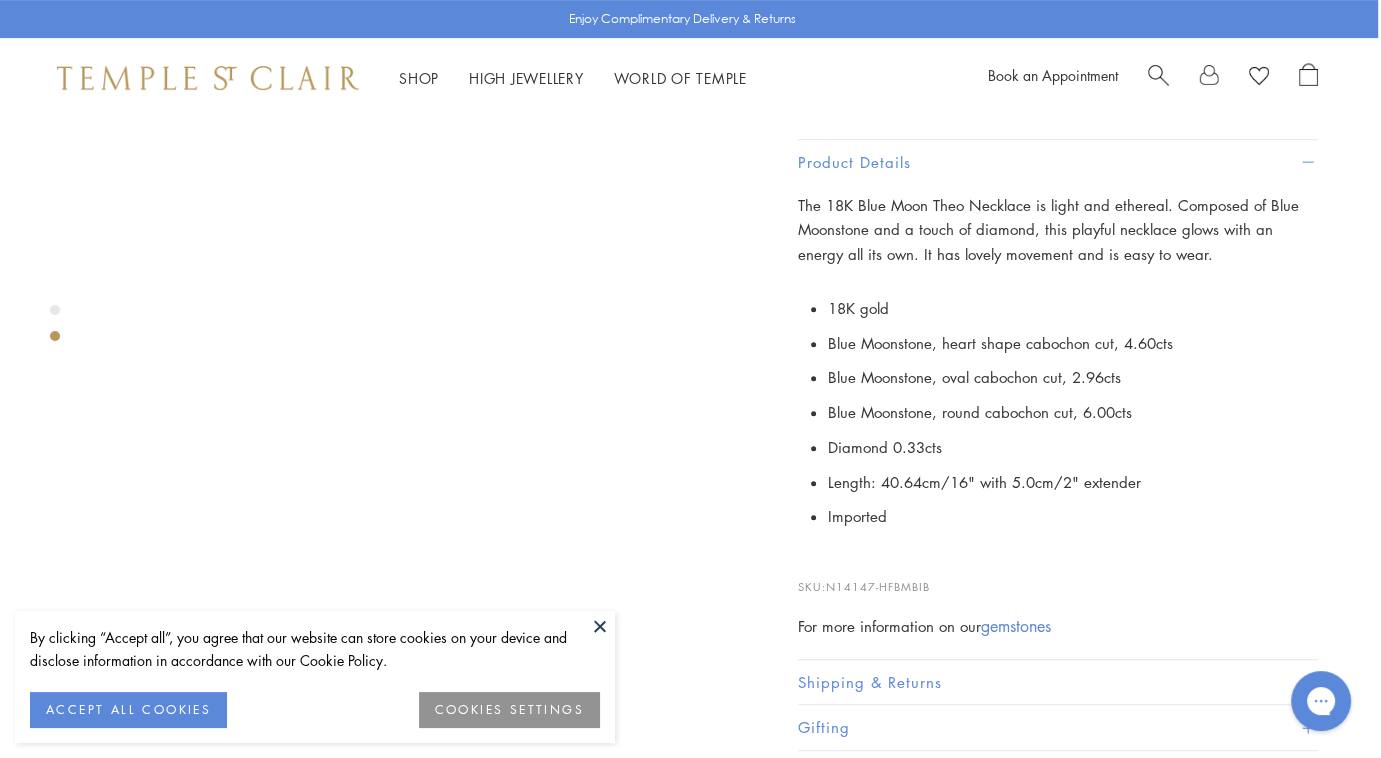 scroll, scrollTop: 740, scrollLeft: 3, axis: both 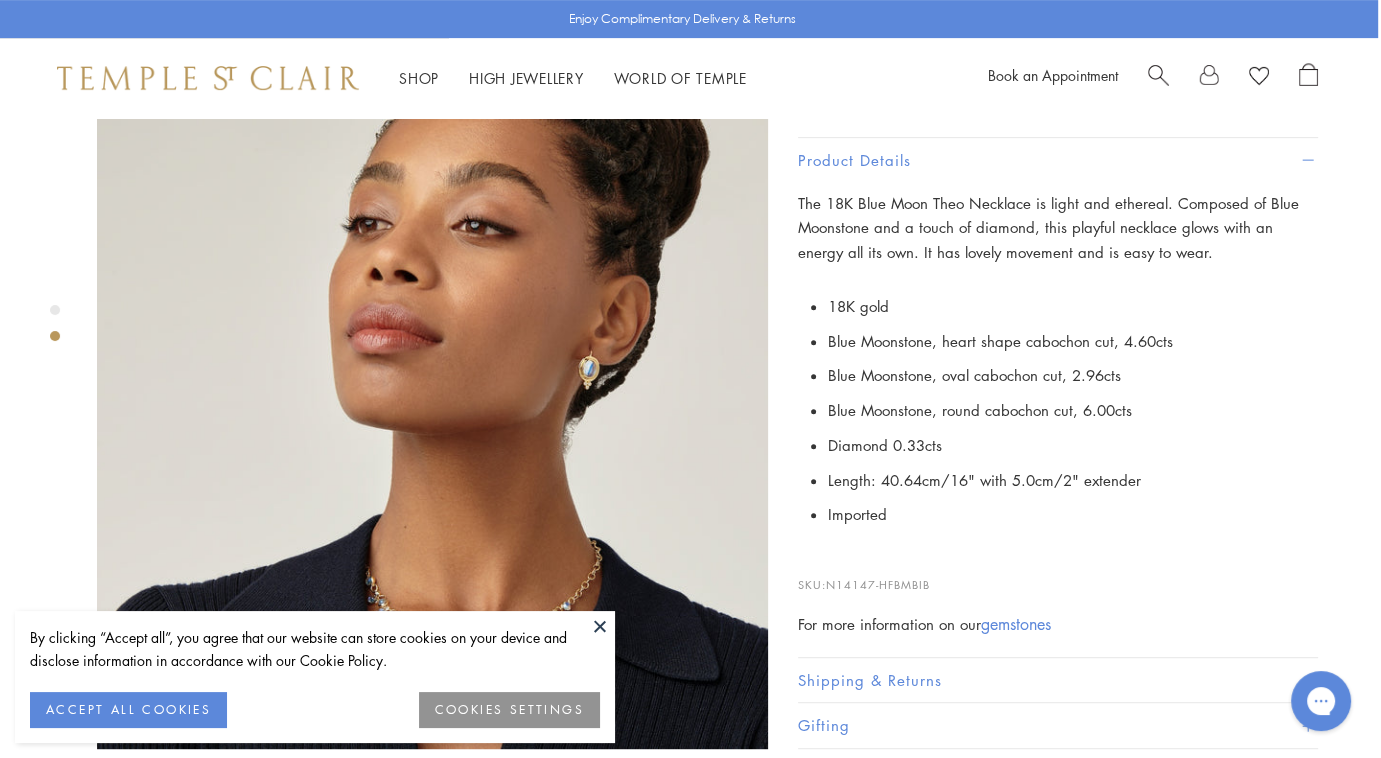 click at bounding box center (412, 63) 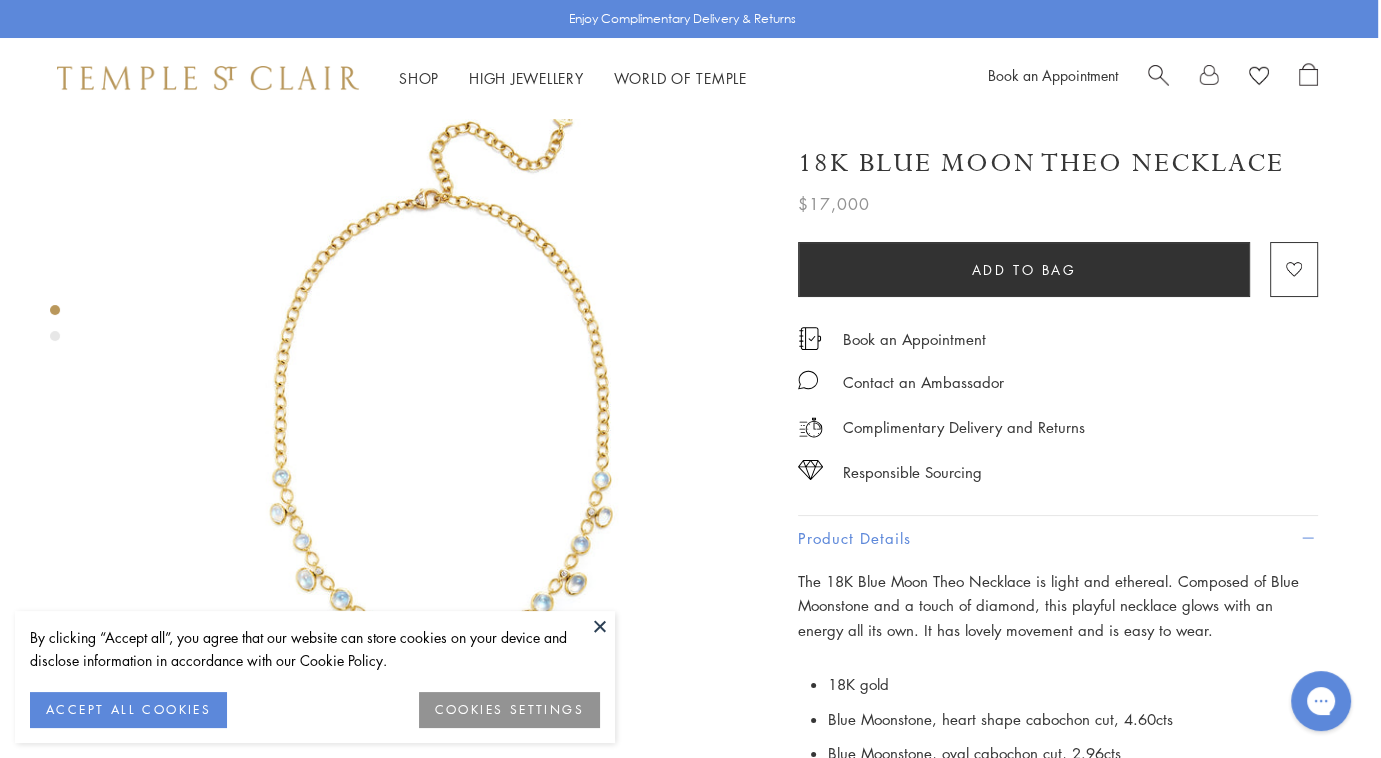 scroll, scrollTop: 0, scrollLeft: 3, axis: horizontal 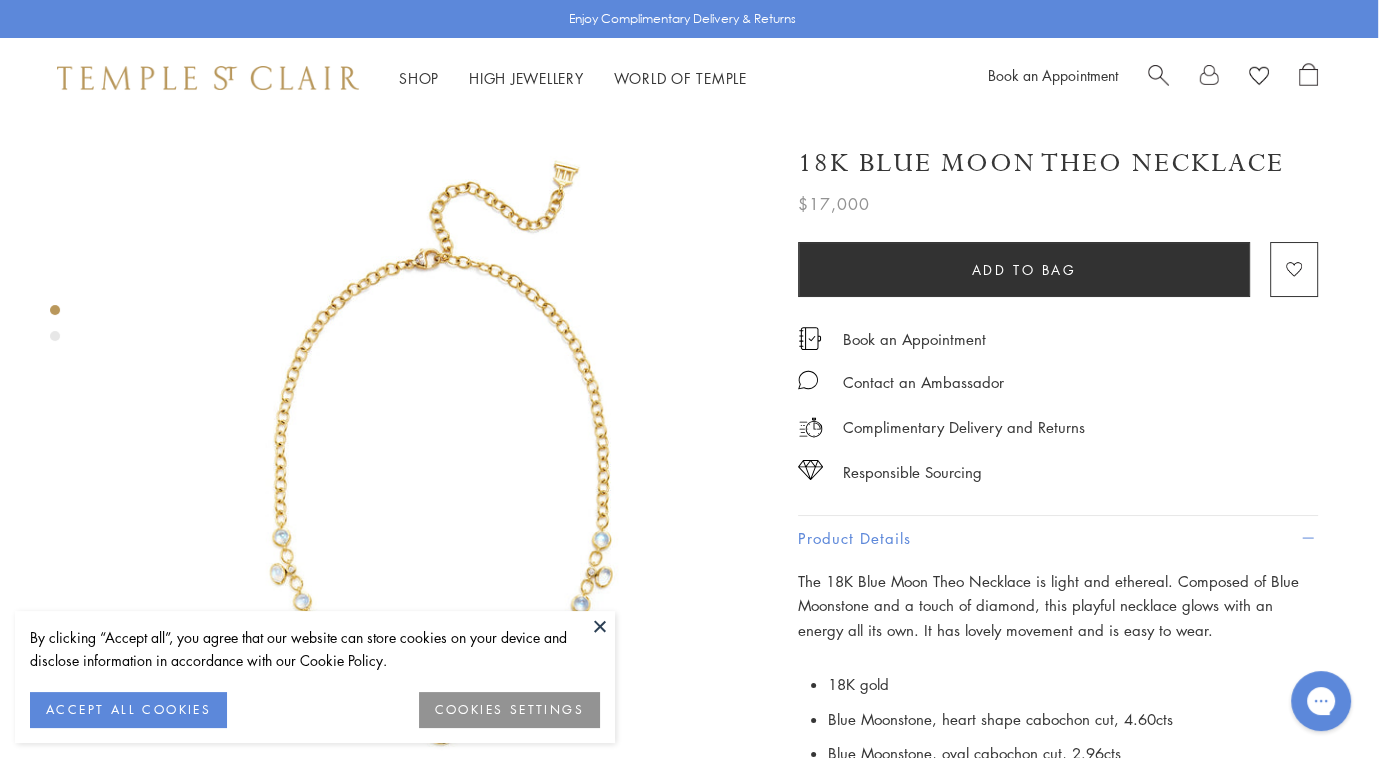 click at bounding box center [412, 803] 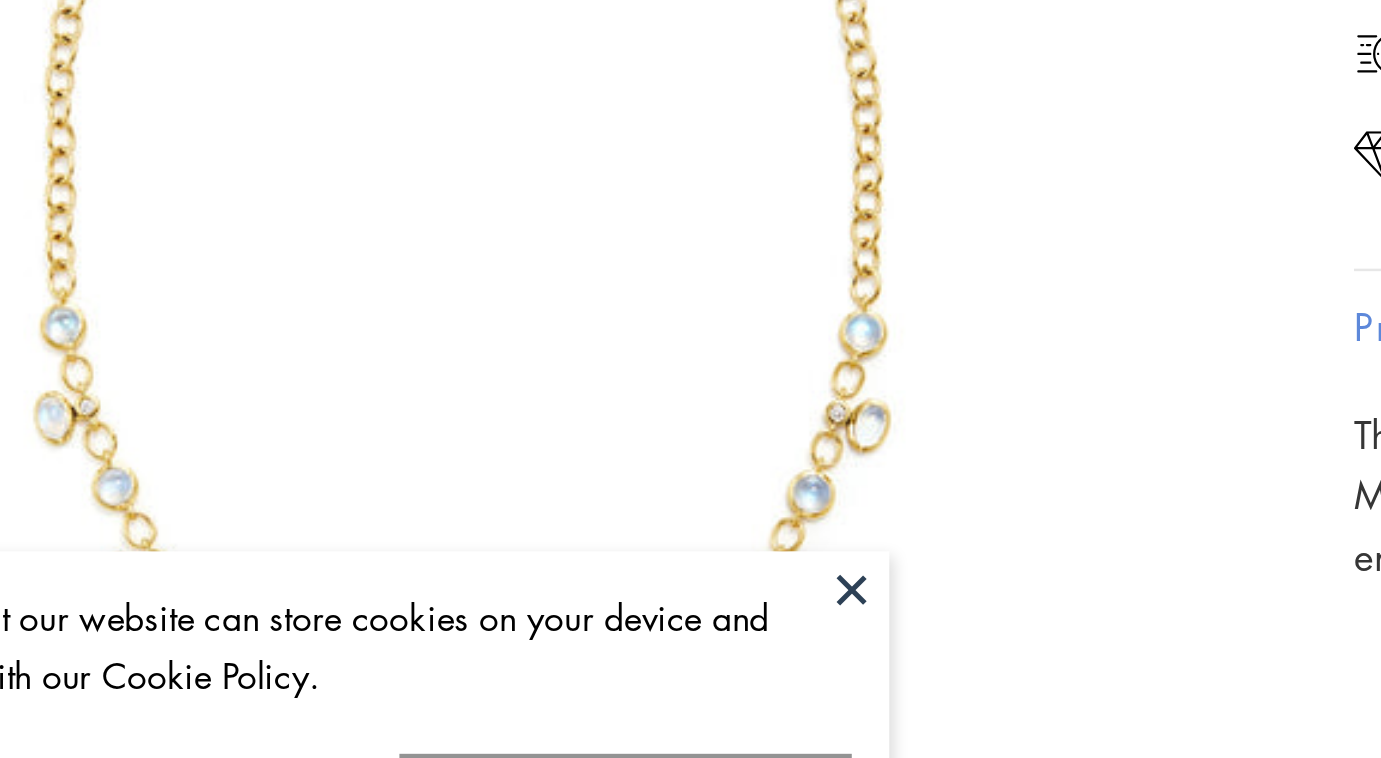 scroll, scrollTop: 16, scrollLeft: 0, axis: vertical 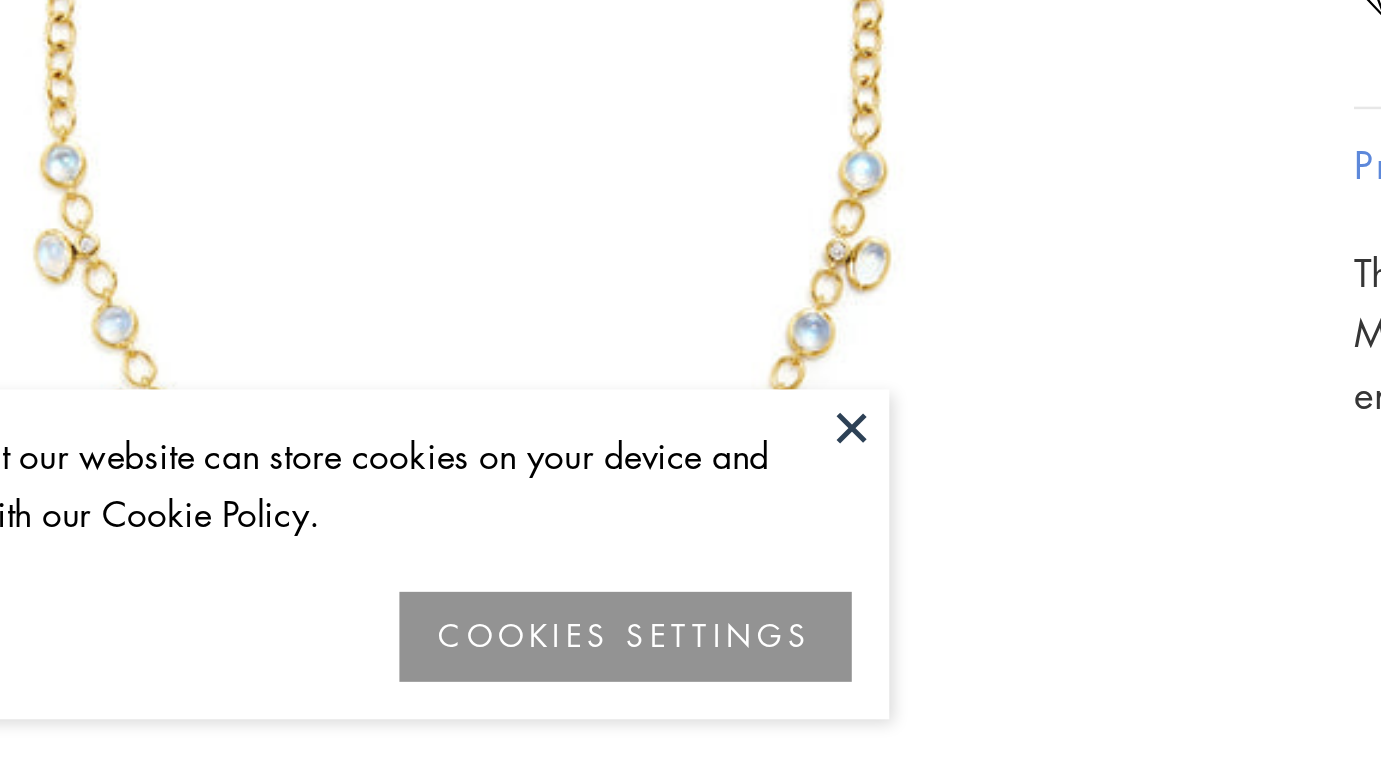 click at bounding box center [435, 437] 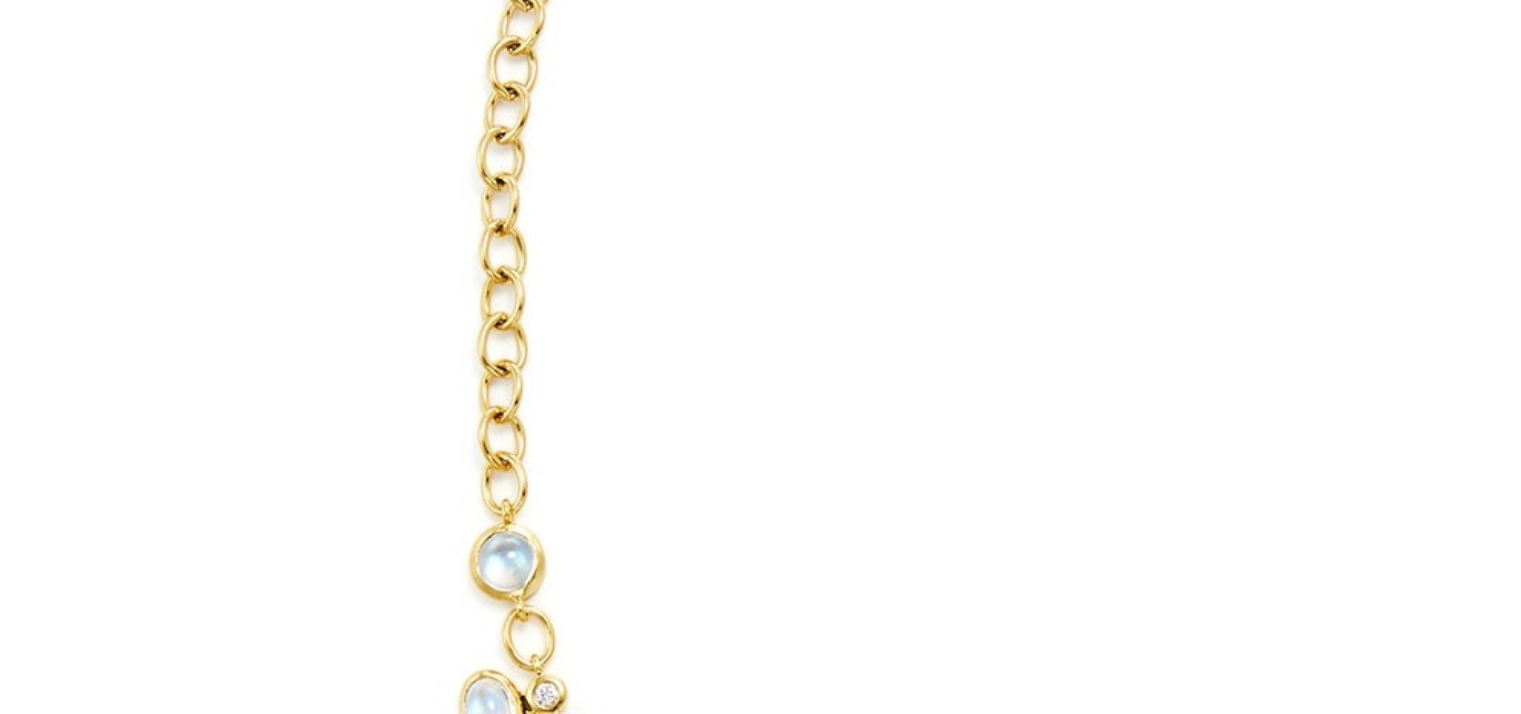 scroll, scrollTop: 16, scrollLeft: 0, axis: vertical 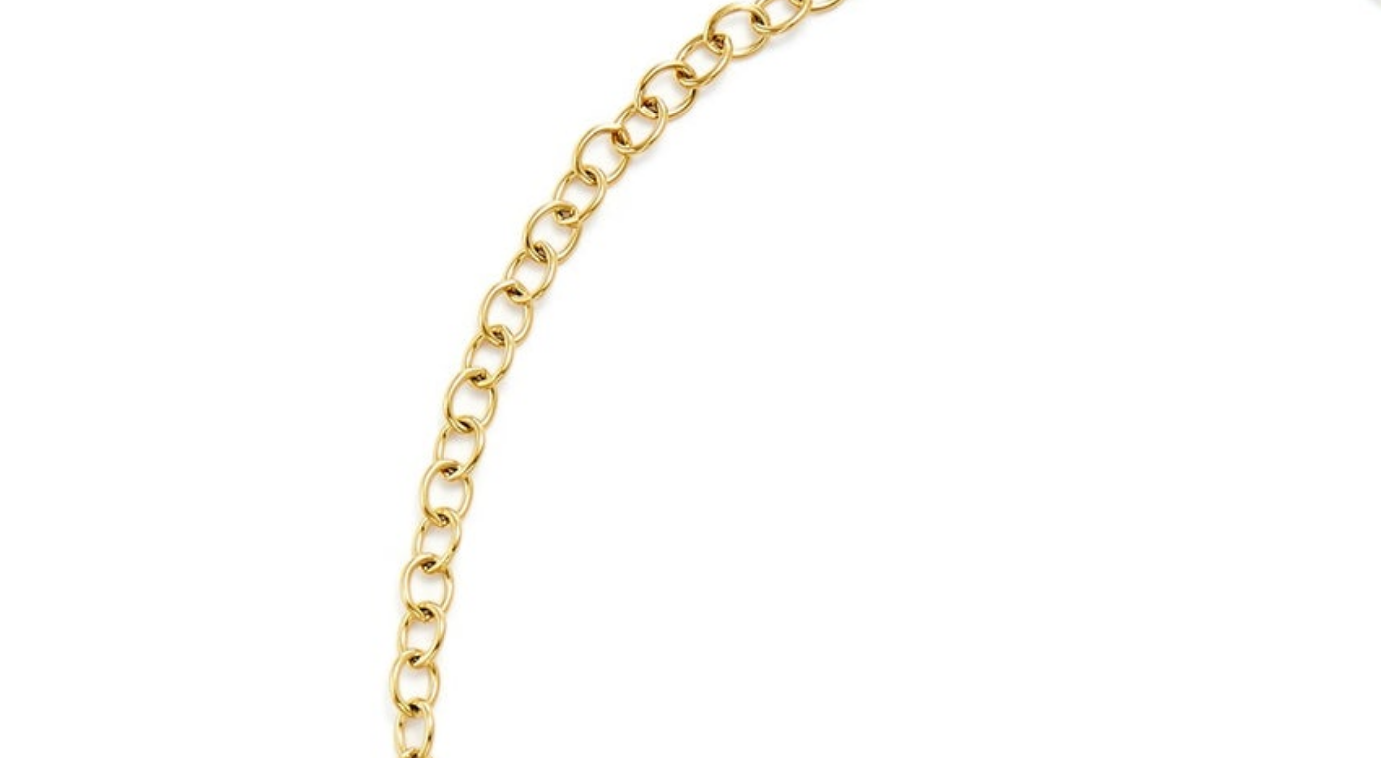 click at bounding box center [691, 585] 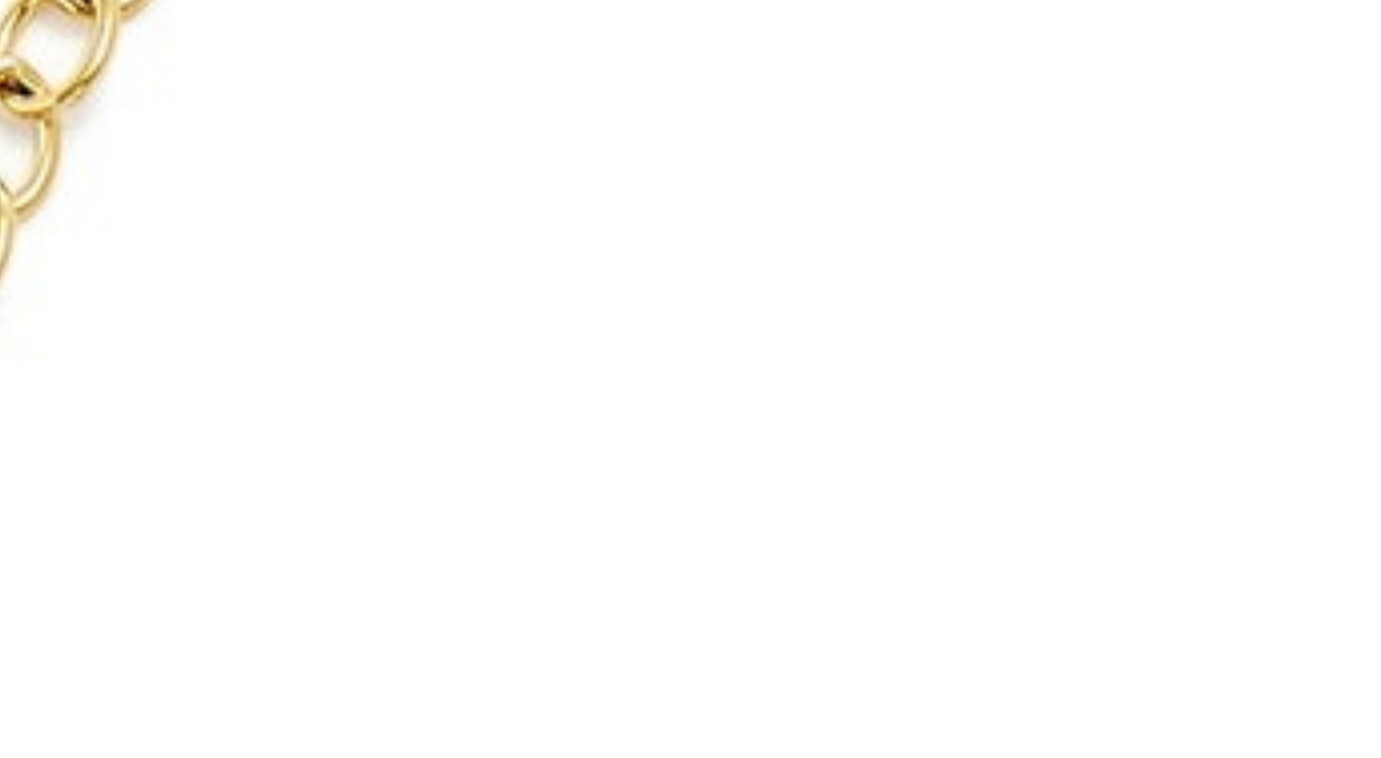click at bounding box center (821, 770) 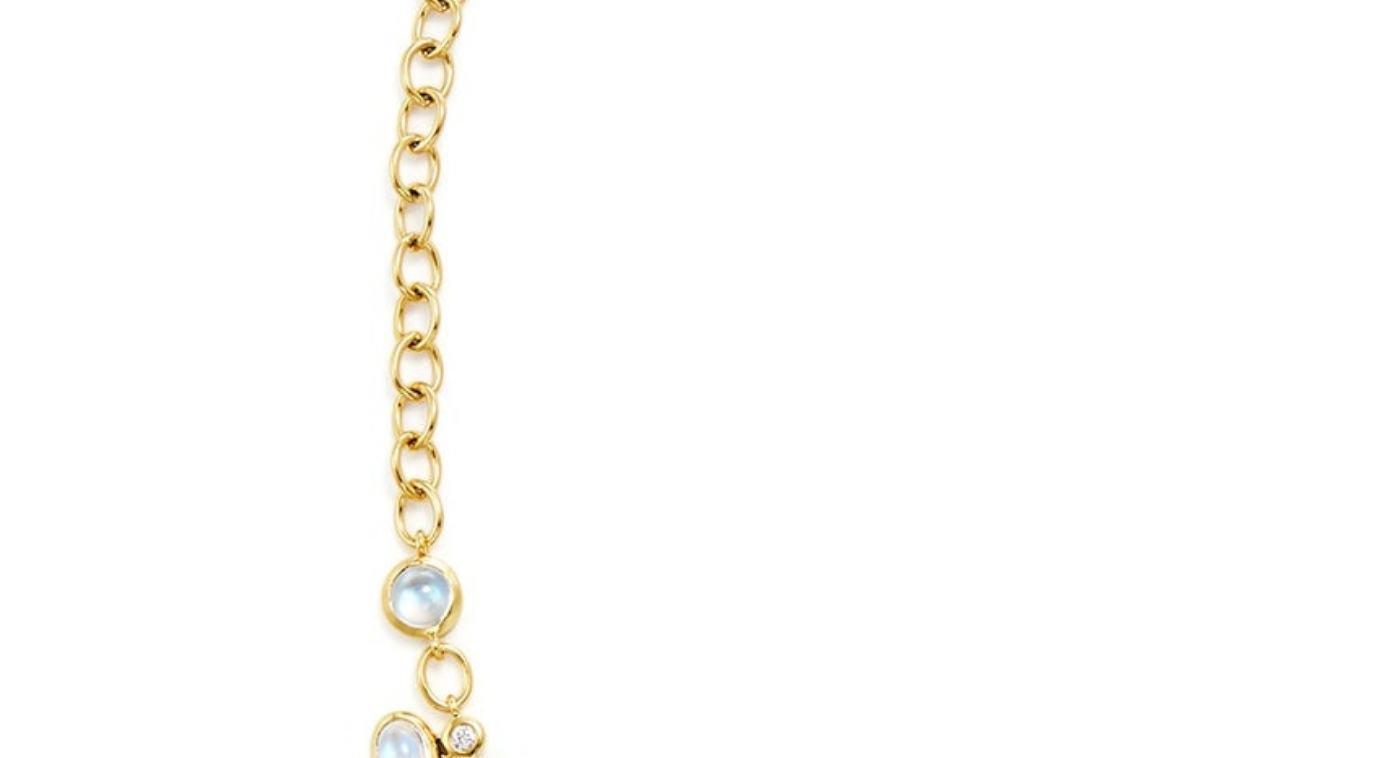 click at bounding box center [691, 379] 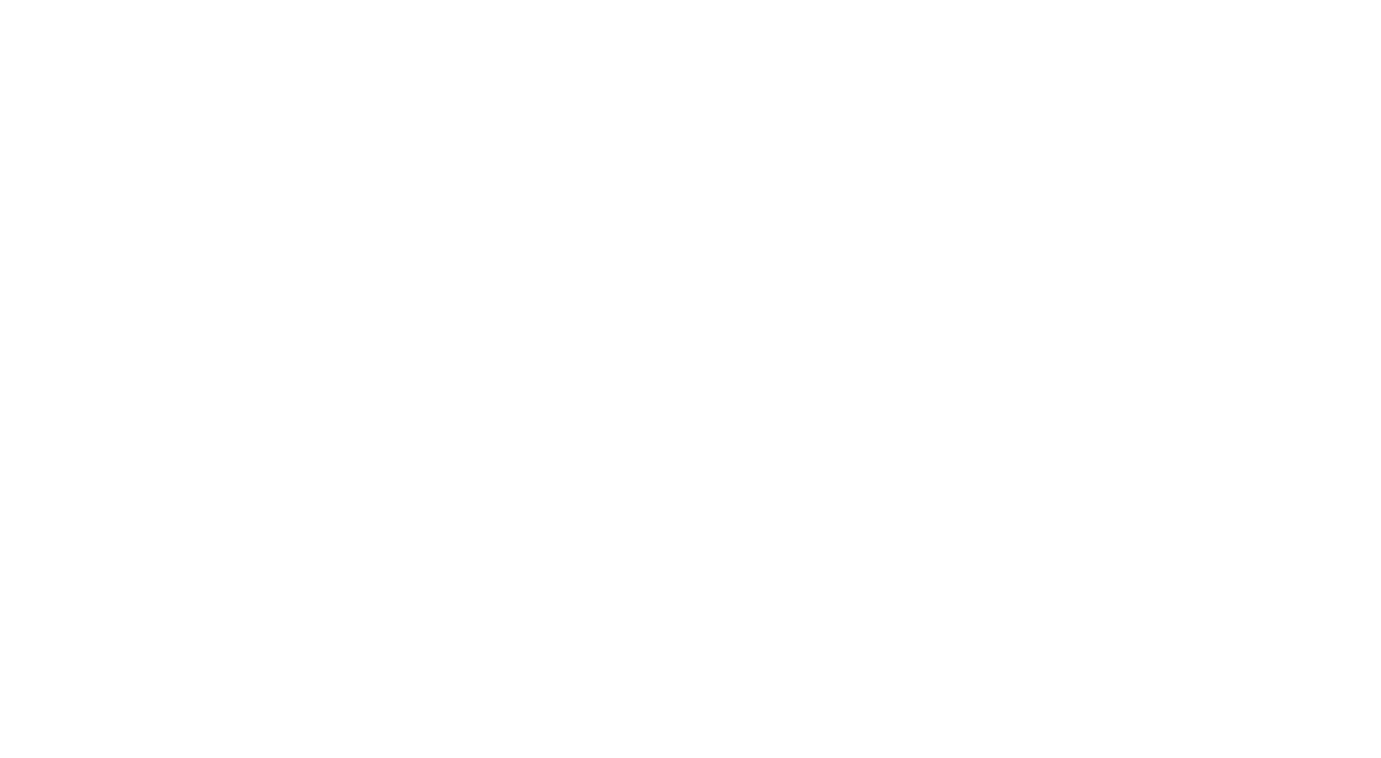 click at bounding box center [821, 265] 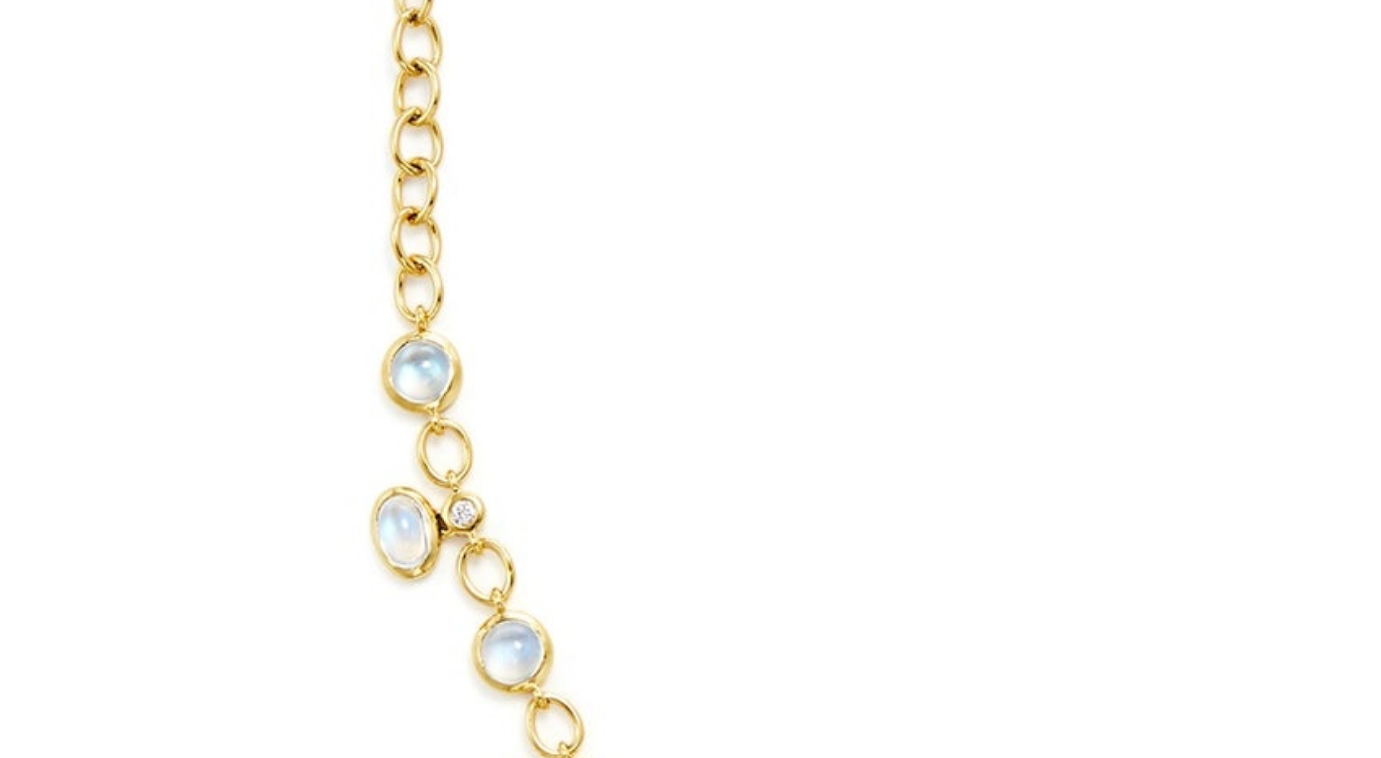 click at bounding box center [691, 289] 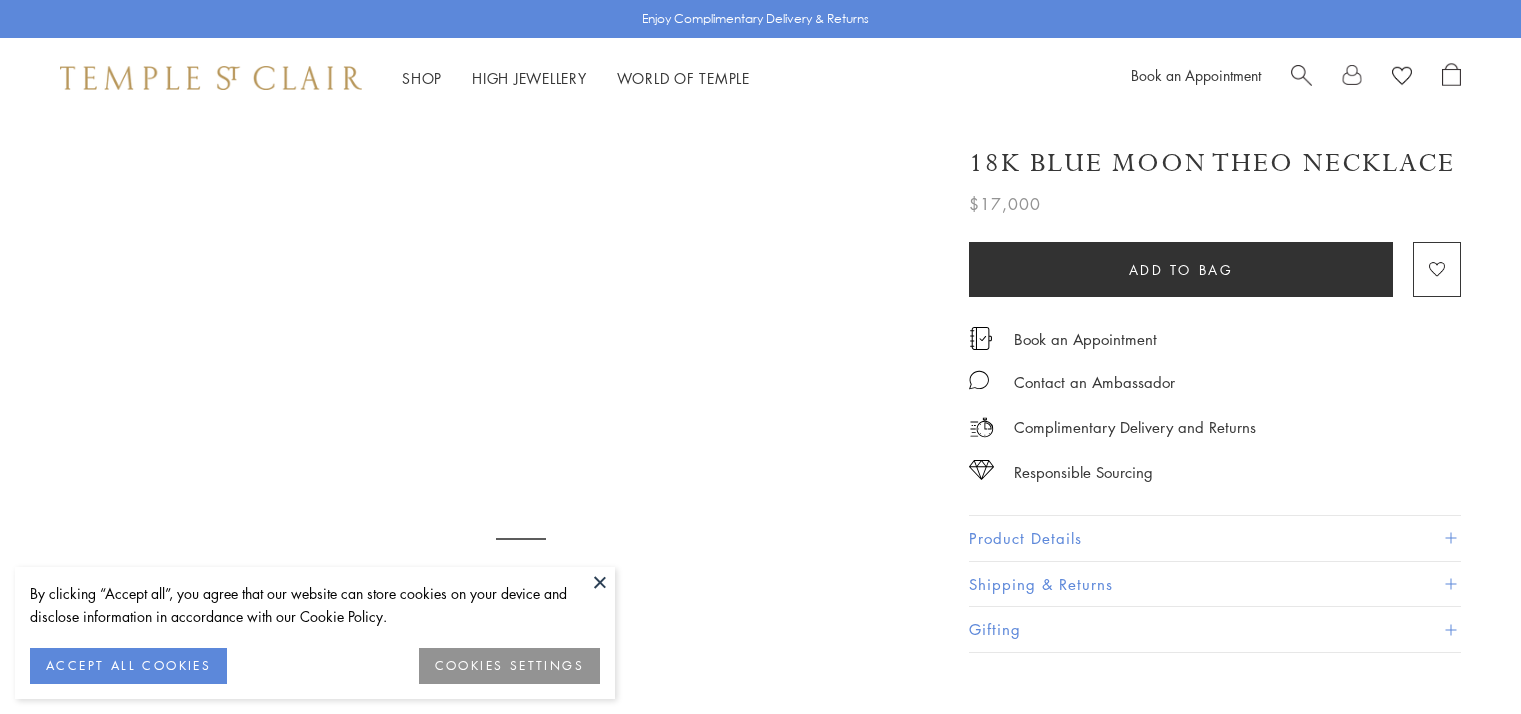 scroll, scrollTop: 0, scrollLeft: 0, axis: both 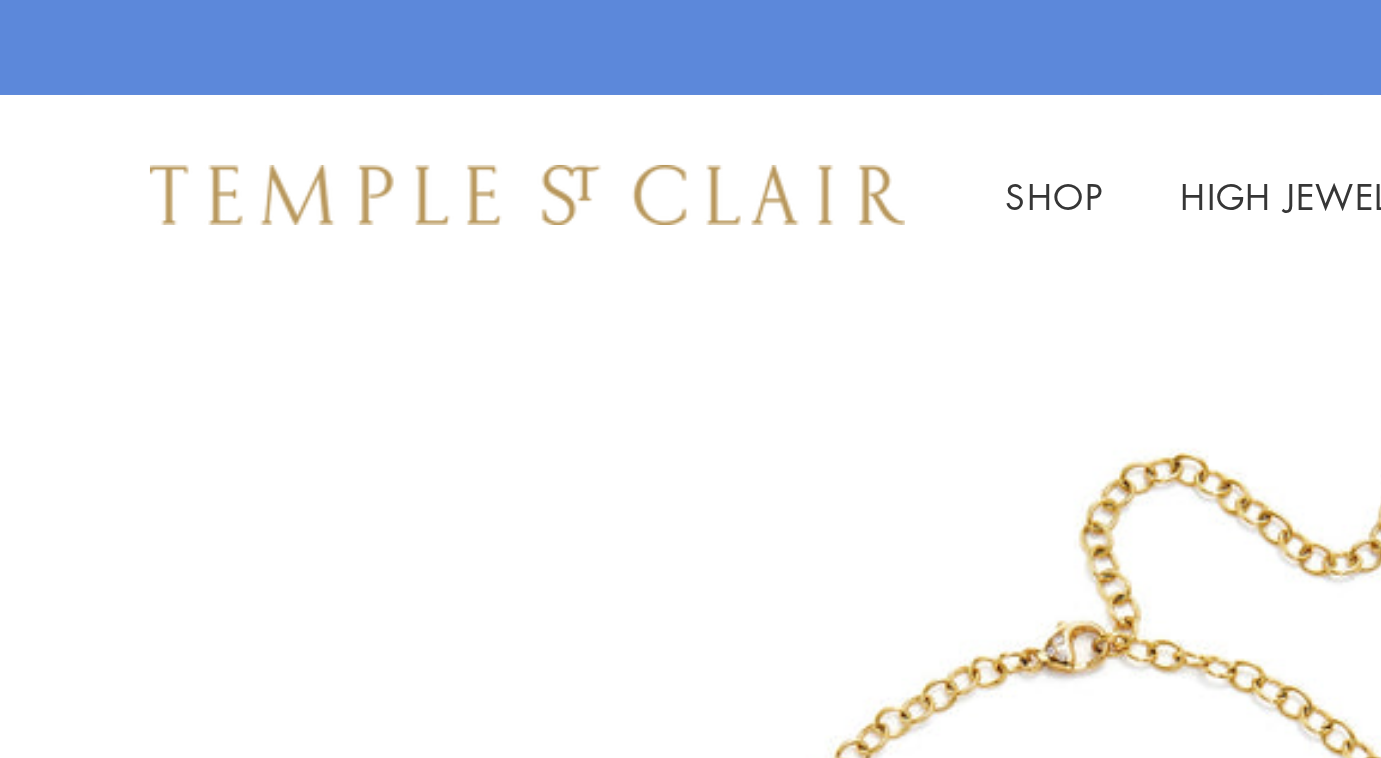 click on "Shop Shop
Categories Amulets   Pendants & Charms   Lockets   Chains & Leather Cords   Earrings   Rings   Bracelets & Bangles   Necklaces   Books & Notebooks   View All   Collections Rock Crystal Amulet   Angels   Color Theory   Celestial   Tree of Life   Royal Blue Moonstone   Zodiac   Featured Travel Jewels   New Arrivals   S25 Fiori Collection   Our Exclusive Jewels   Jewels to Personalize   Limited Edition Jewels   Sassini Rings   Temple Classics   Temple St. Clair x Big Life Foundation    Curated for you
Temple Convertible Charm Bracelet Shop Now" at bounding box center [690, 78] 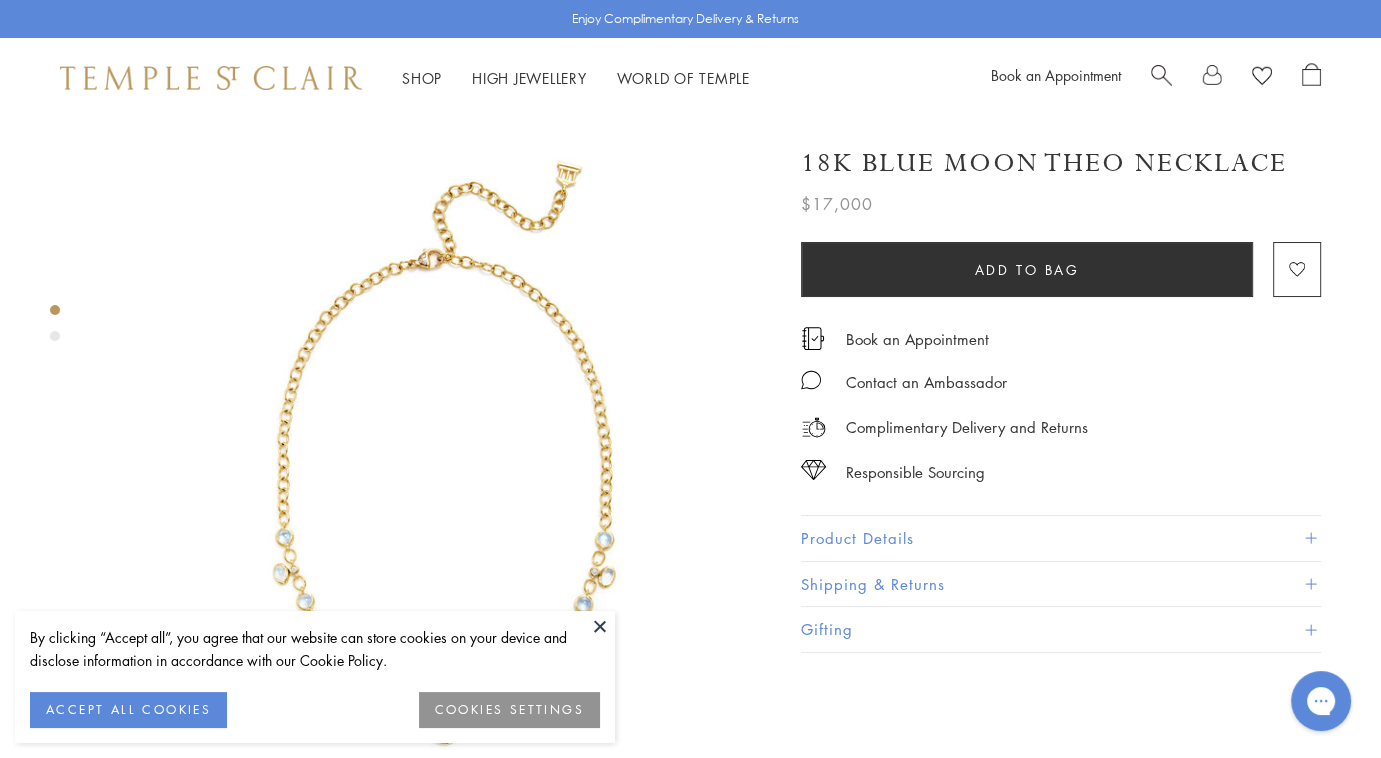 click on "Product Details" at bounding box center [1061, 538] 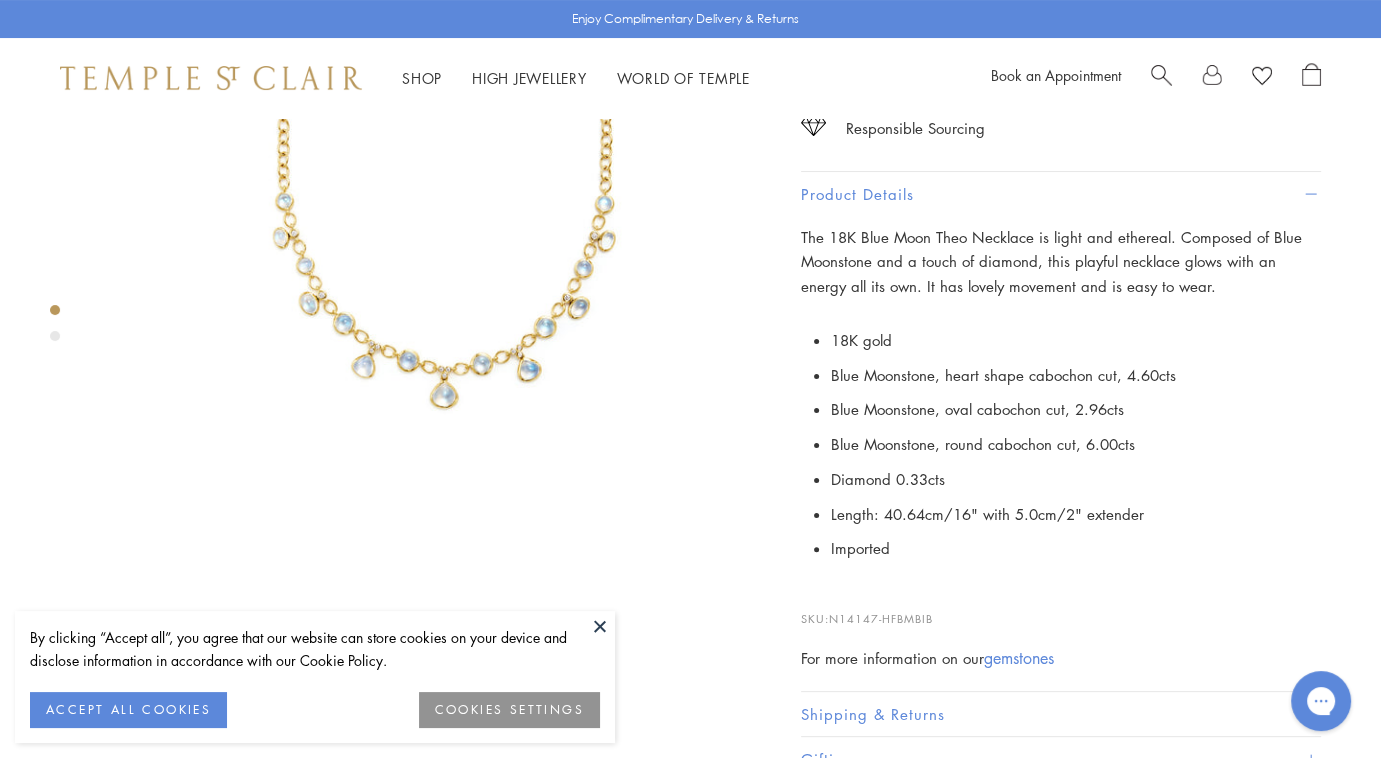 scroll, scrollTop: 336, scrollLeft: 0, axis: vertical 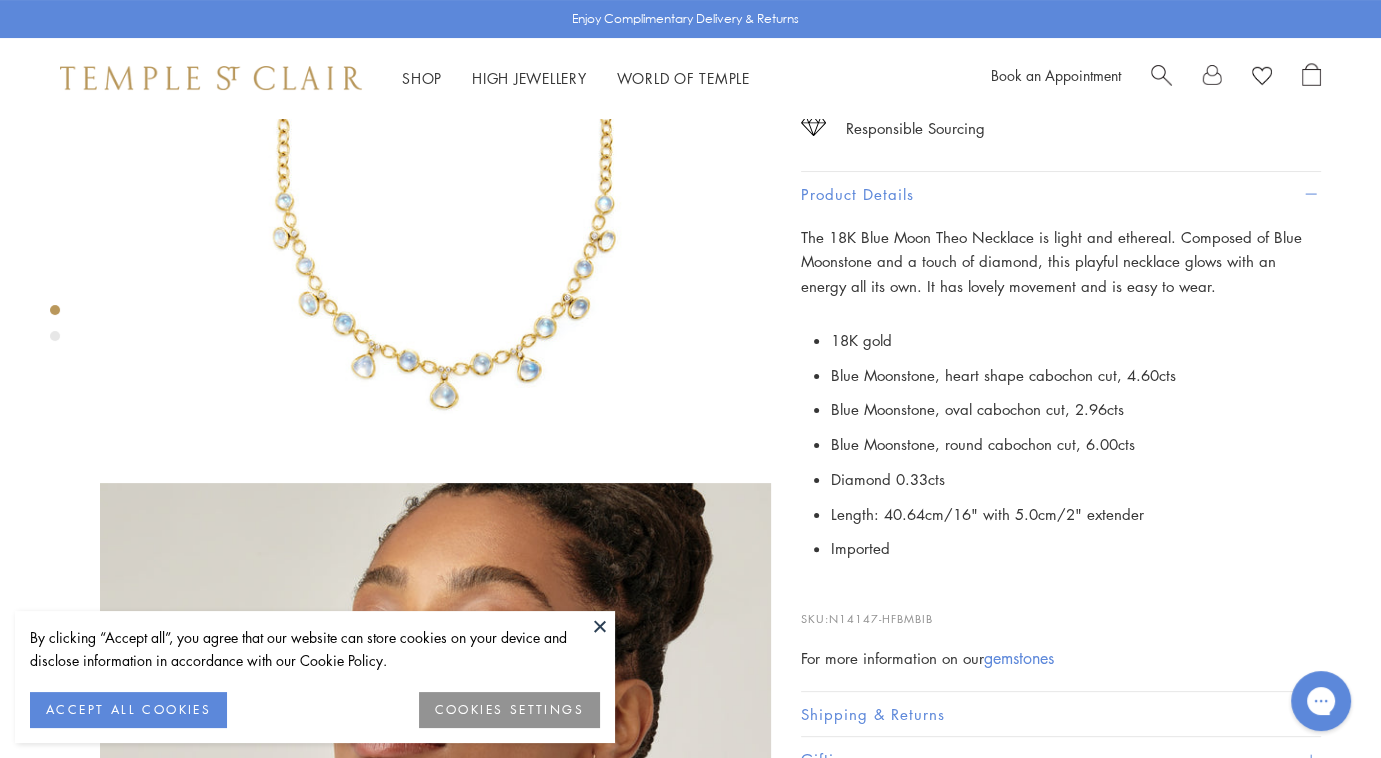 click at bounding box center (435, 467) 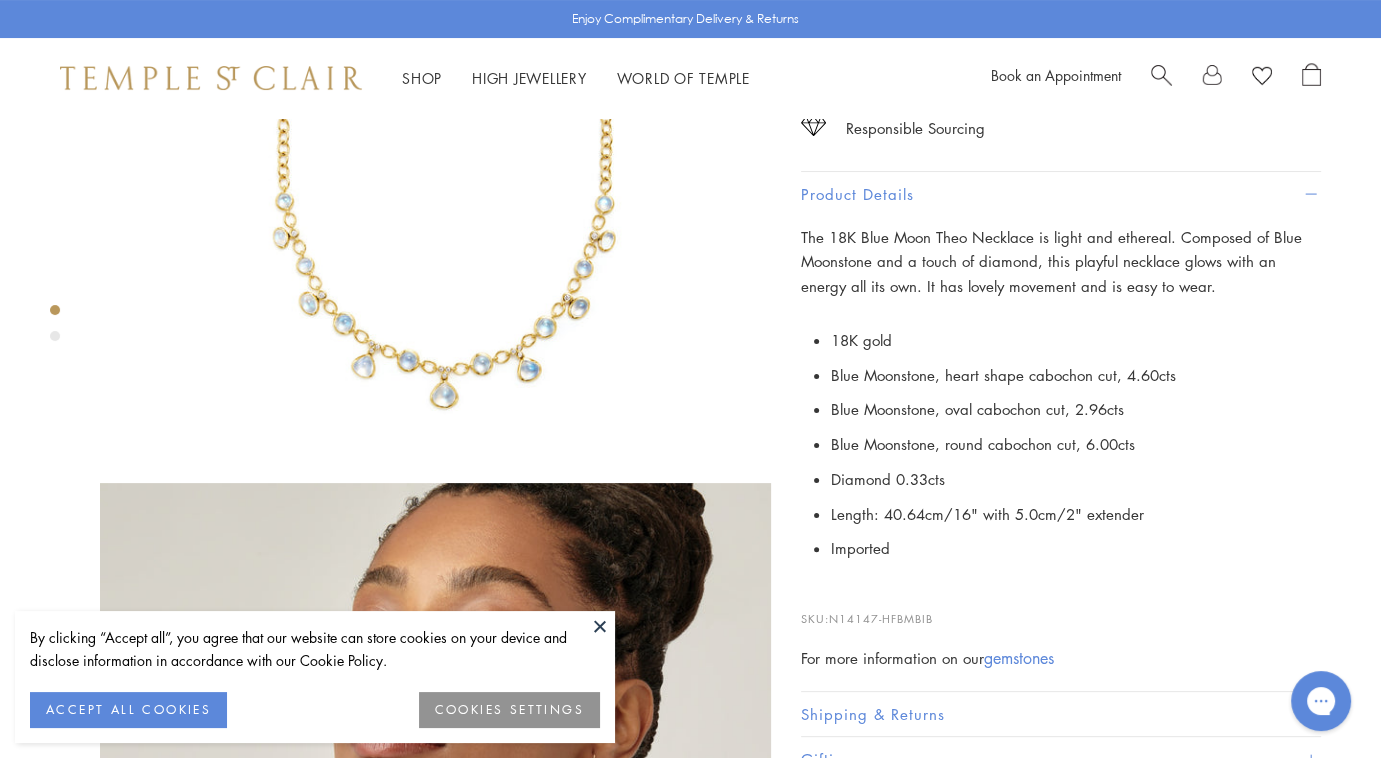 click at bounding box center [435, 117] 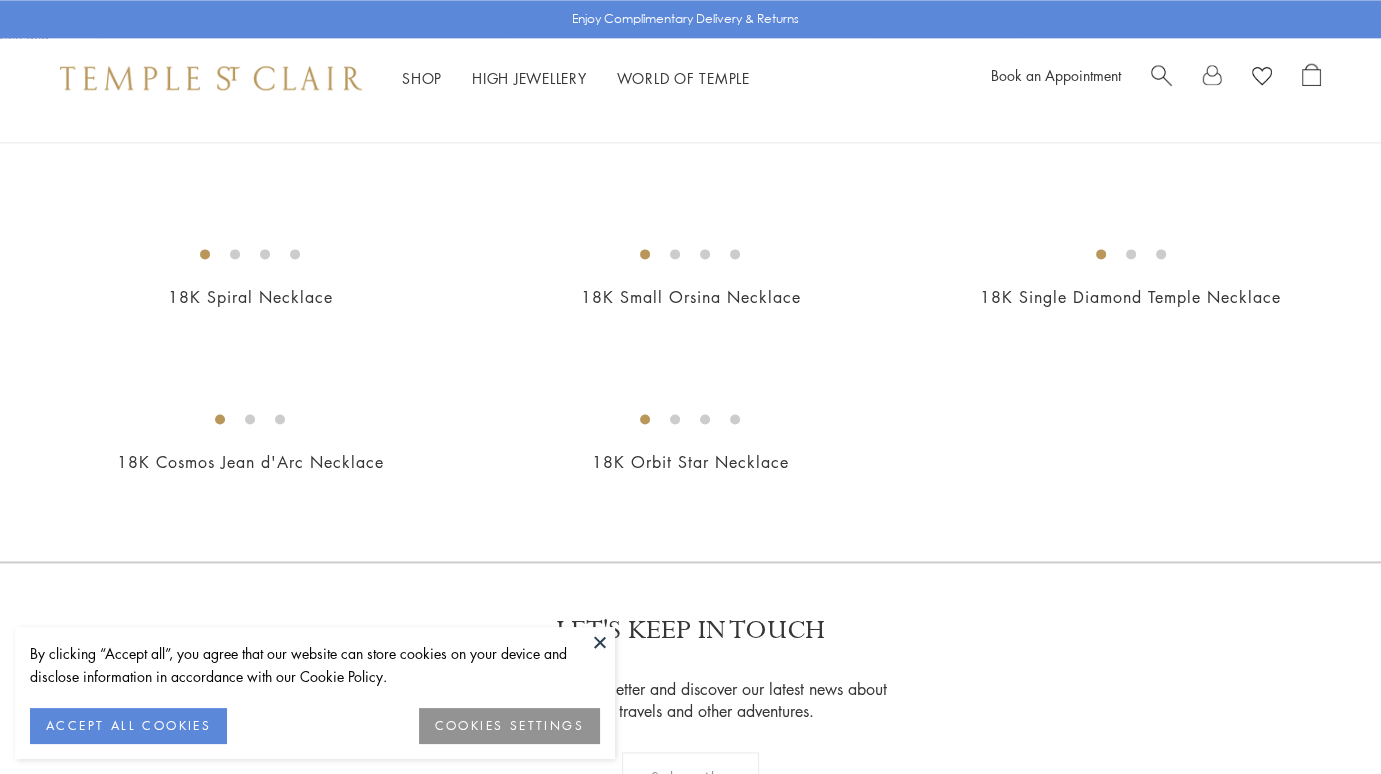scroll, scrollTop: 2445, scrollLeft: 0, axis: vertical 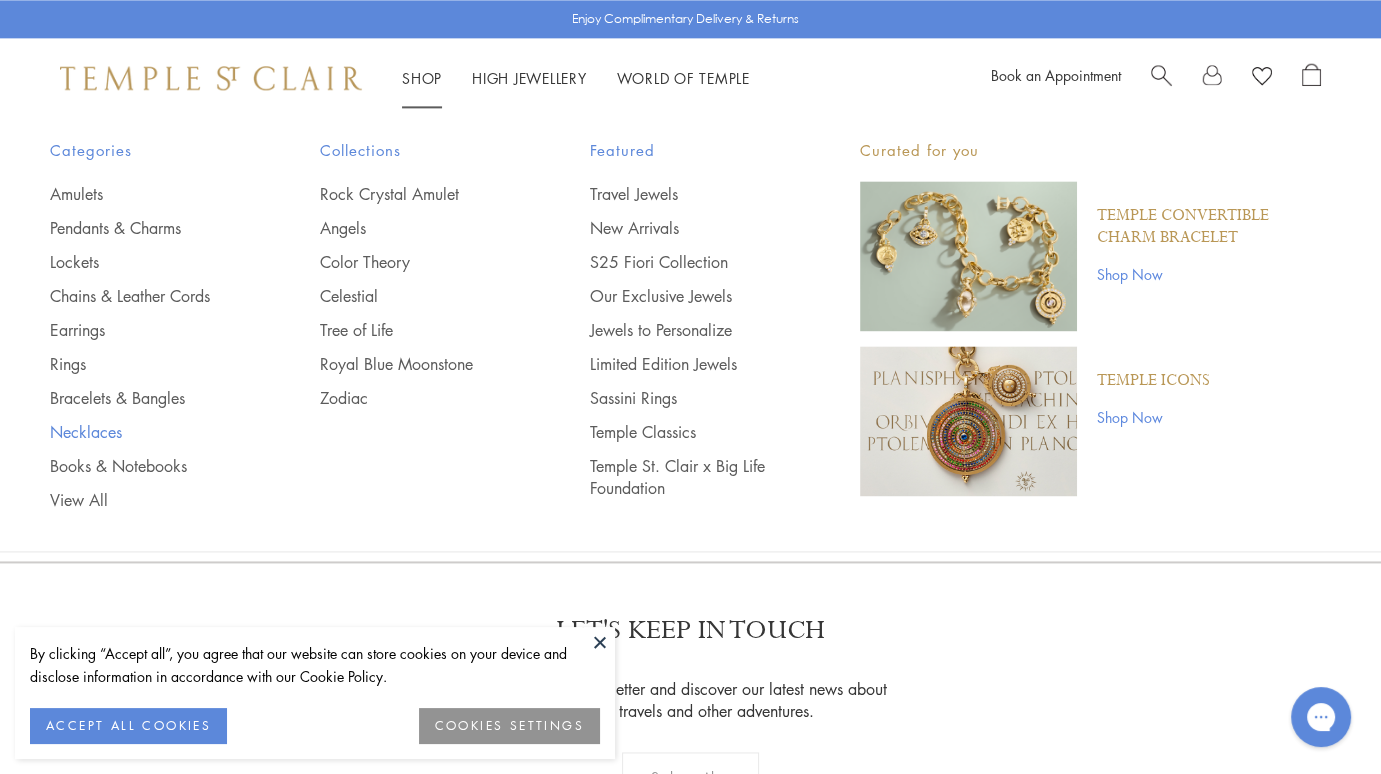 click on "Necklaces" at bounding box center [145, 432] 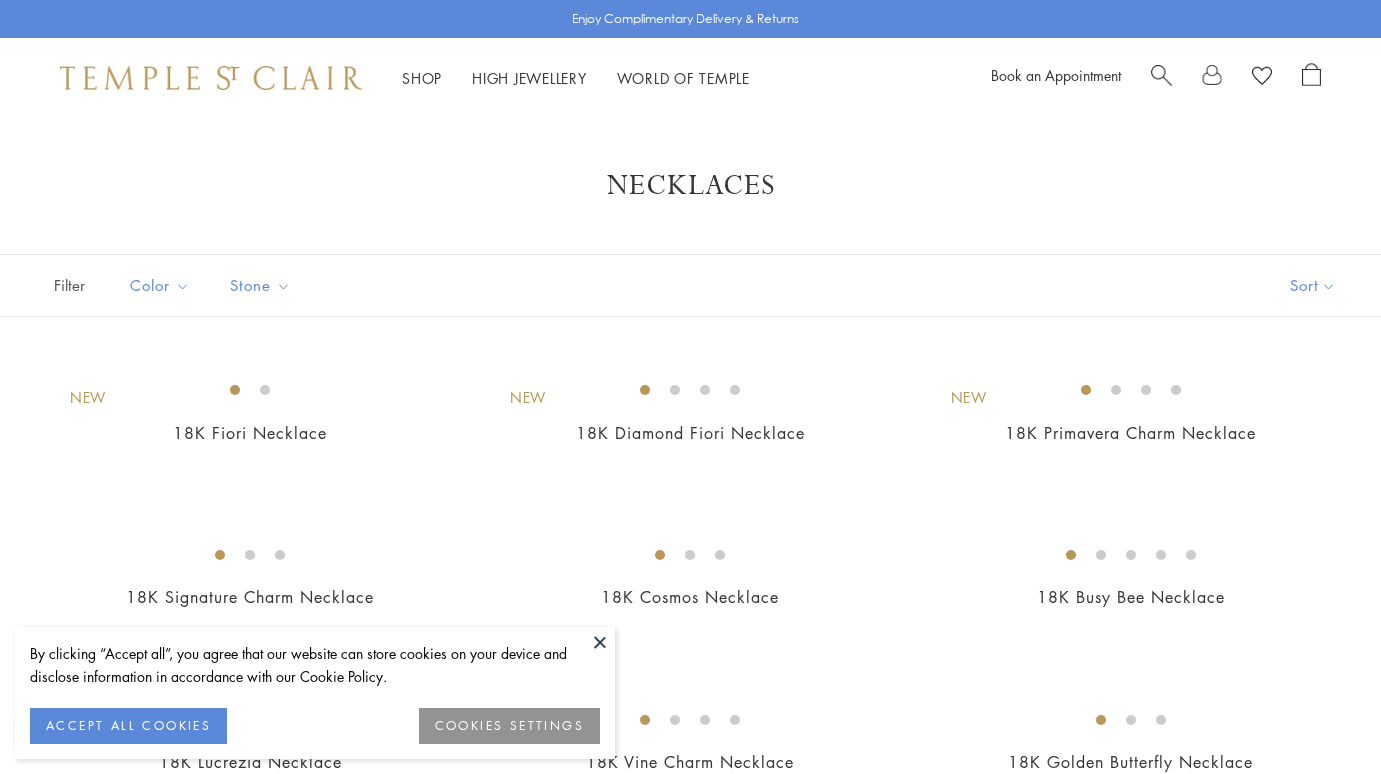 scroll, scrollTop: 0, scrollLeft: 0, axis: both 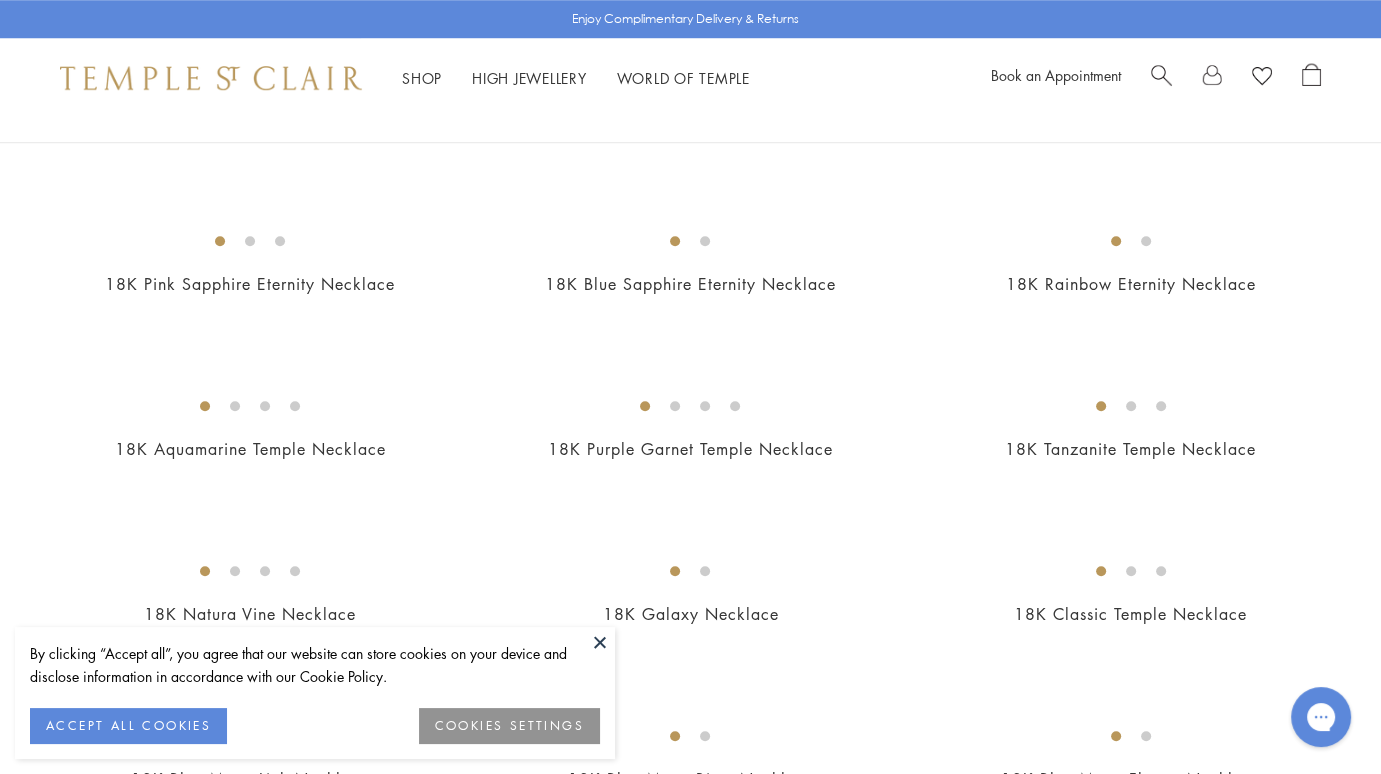 click on "18K Lucrezia Necklace" at bounding box center (250, -706) 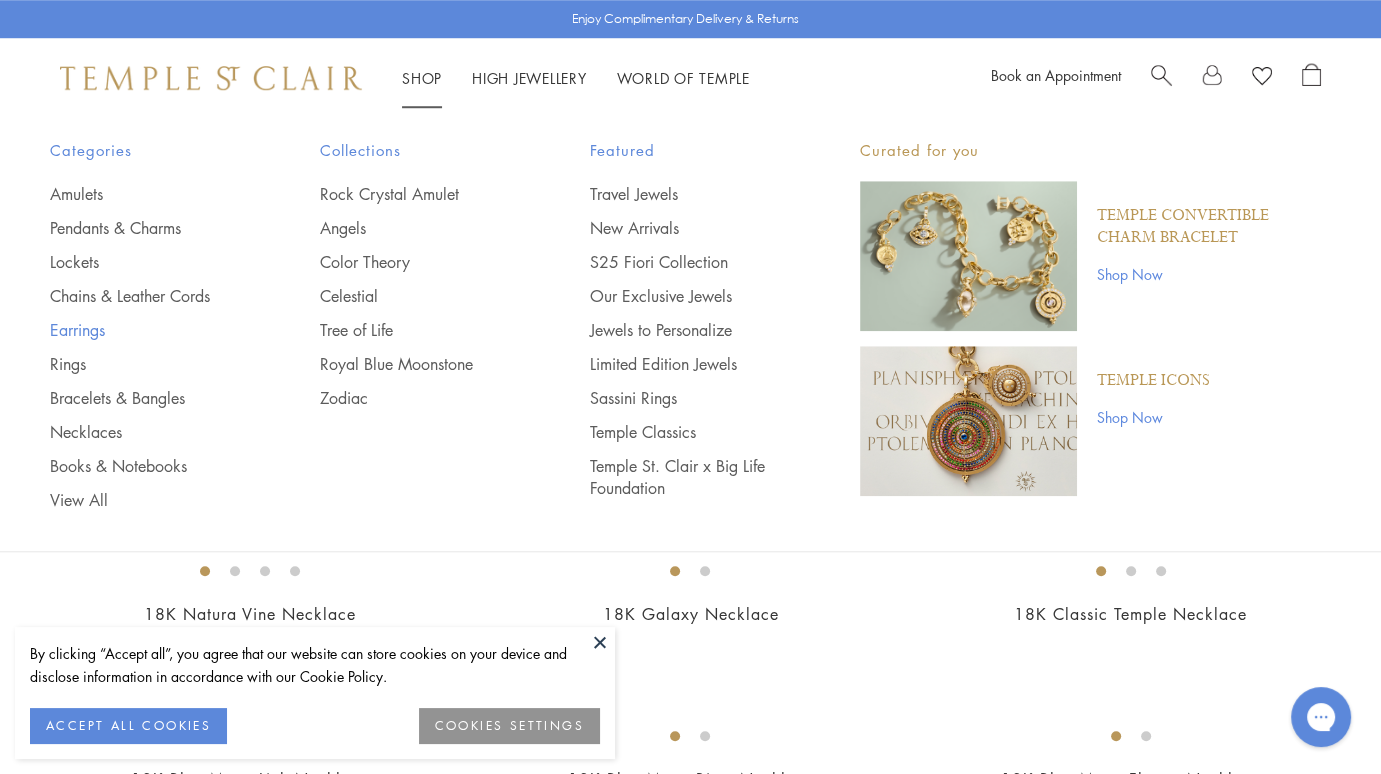 click on "Earrings" at bounding box center (145, 330) 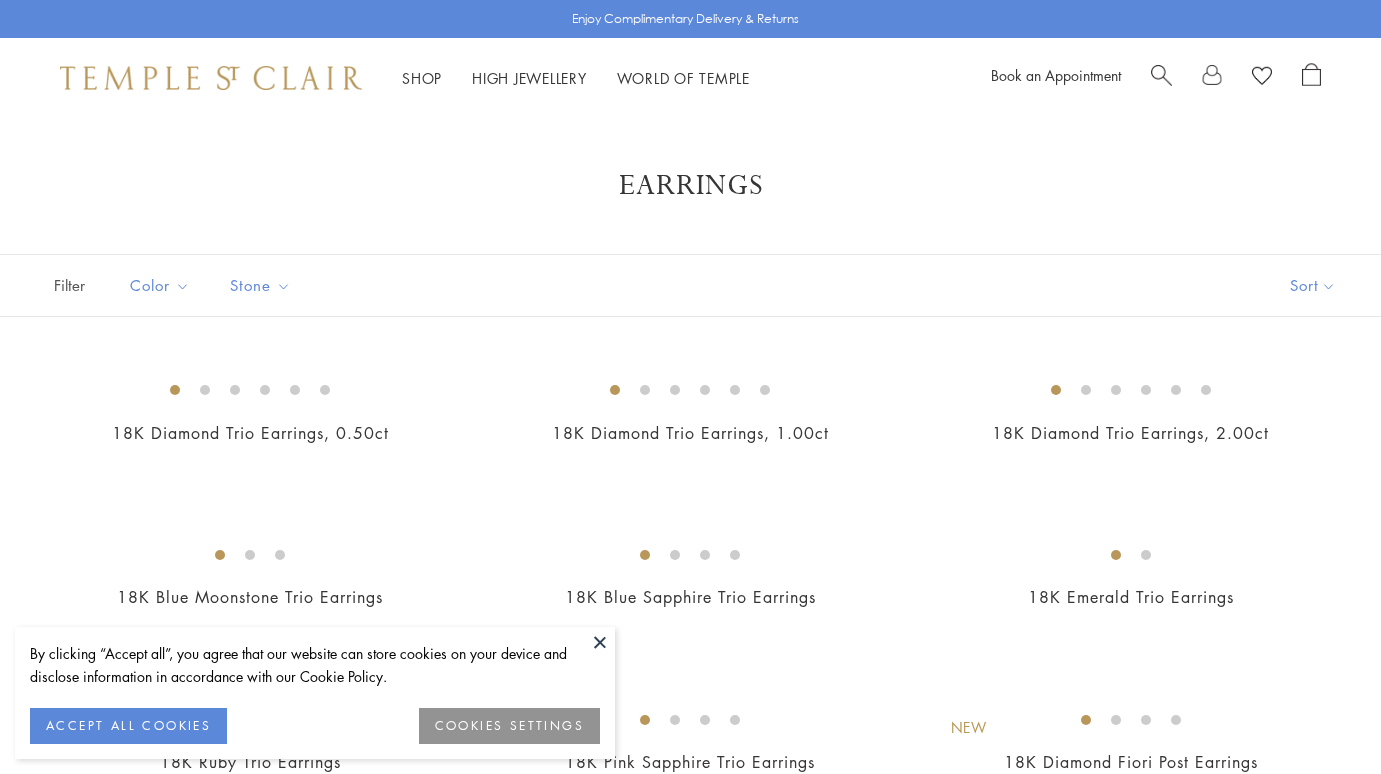 scroll, scrollTop: 0, scrollLeft: 0, axis: both 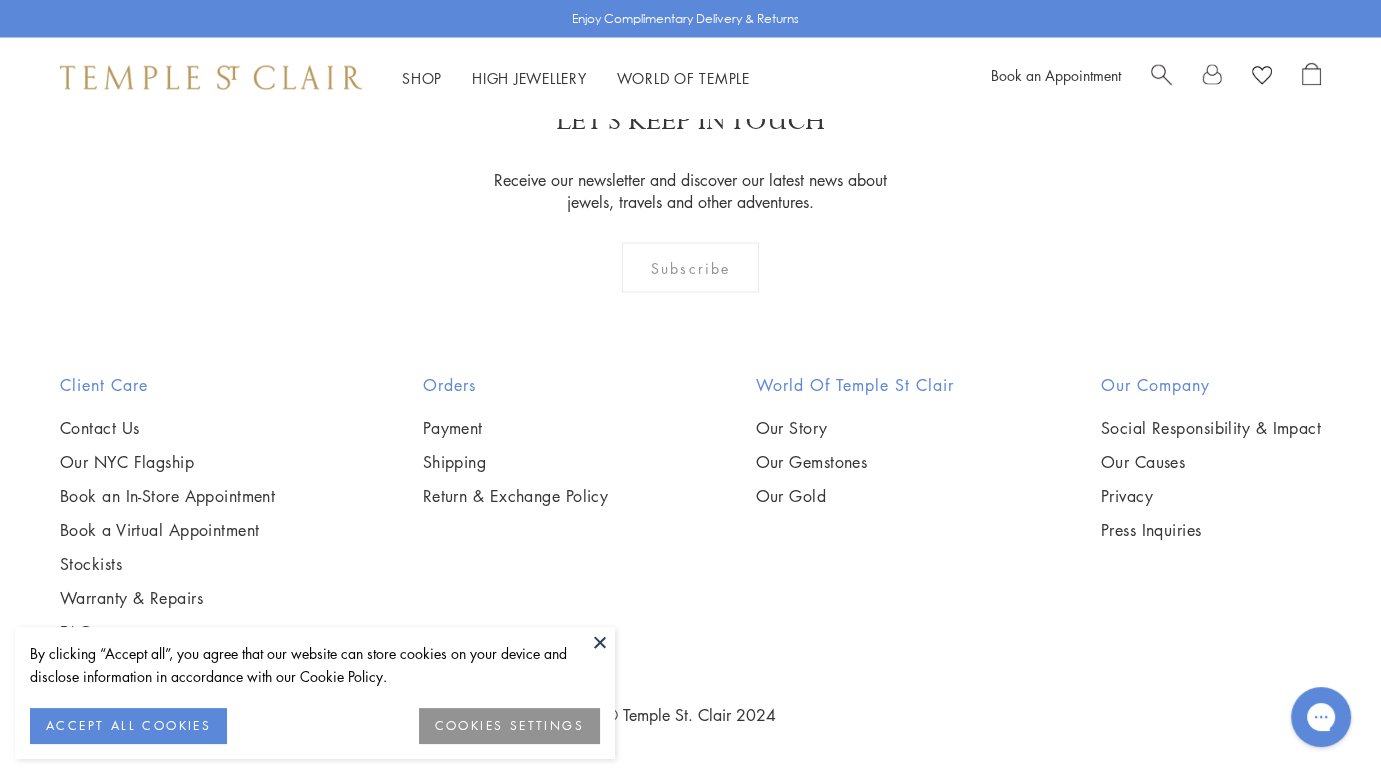 click on "Filter" at bounding box center (50, 20) 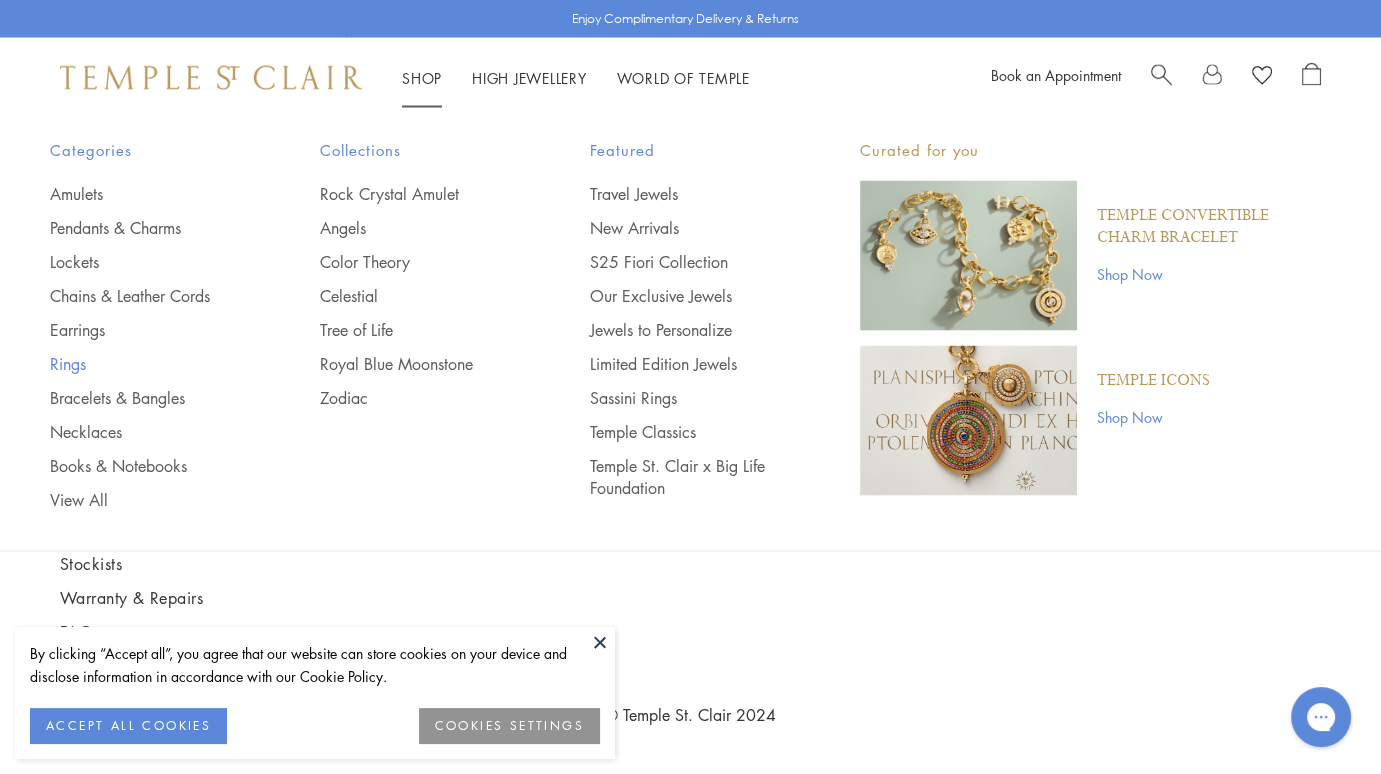 click on "Rings" at bounding box center [145, 364] 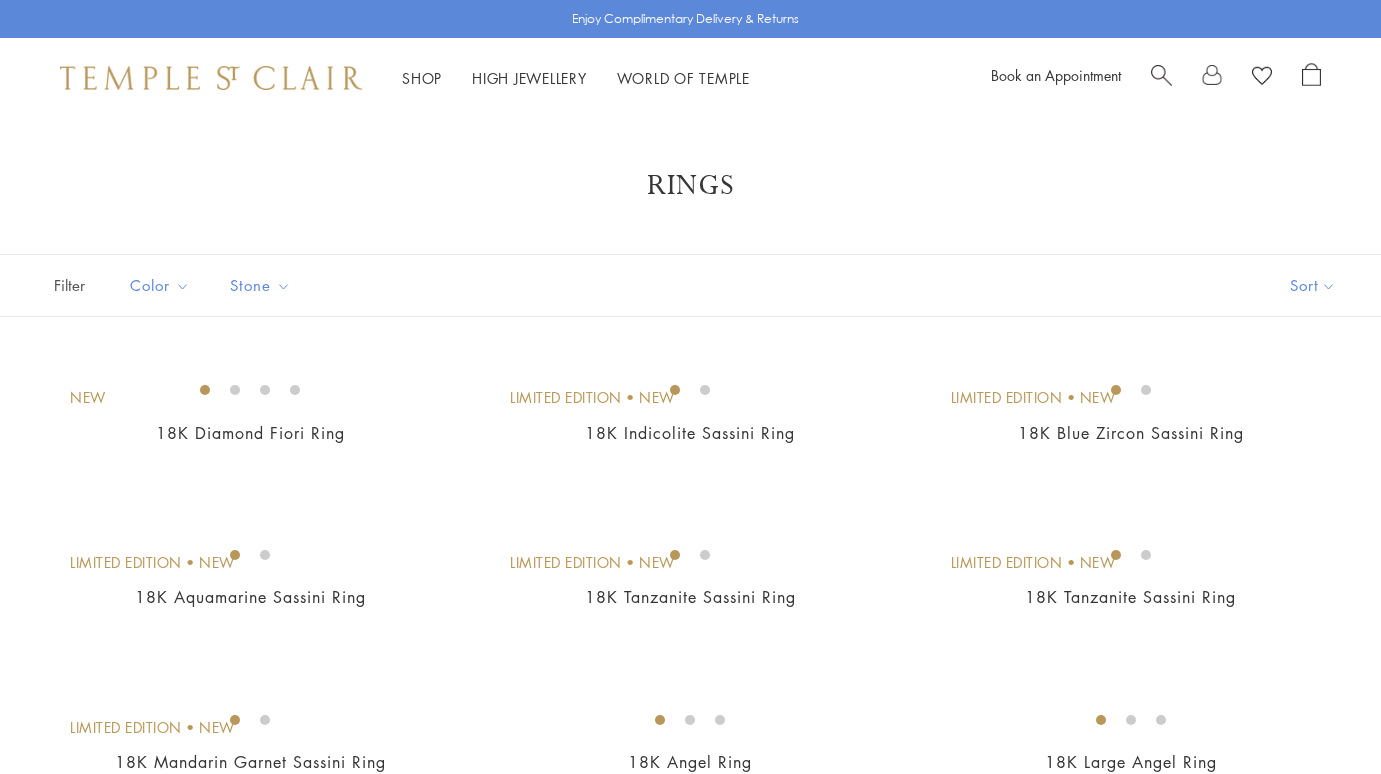 scroll, scrollTop: 0, scrollLeft: 0, axis: both 